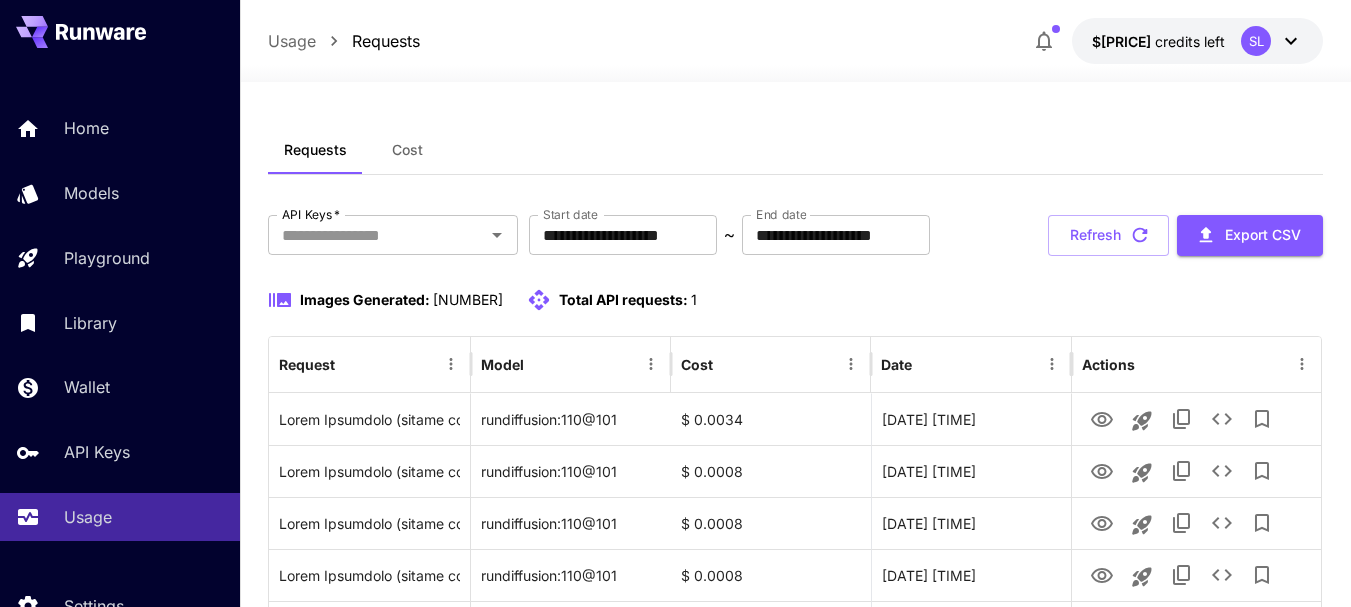 click on "Models" at bounding box center (91, 193) 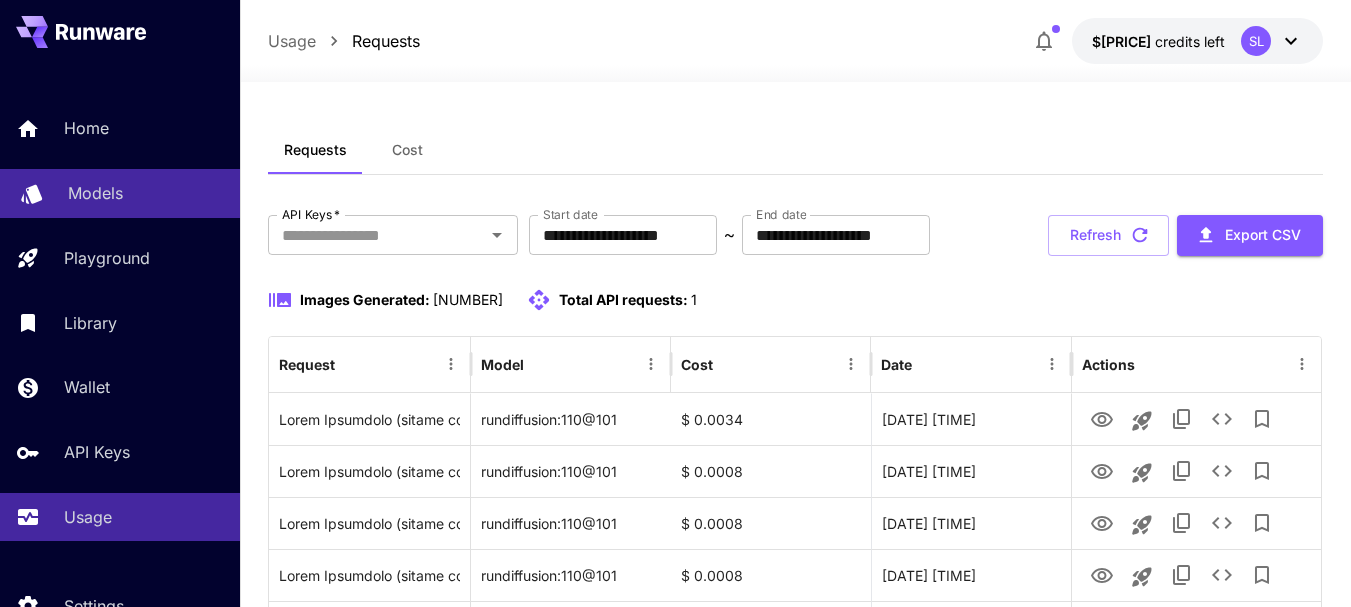 scroll, scrollTop: 0, scrollLeft: 0, axis: both 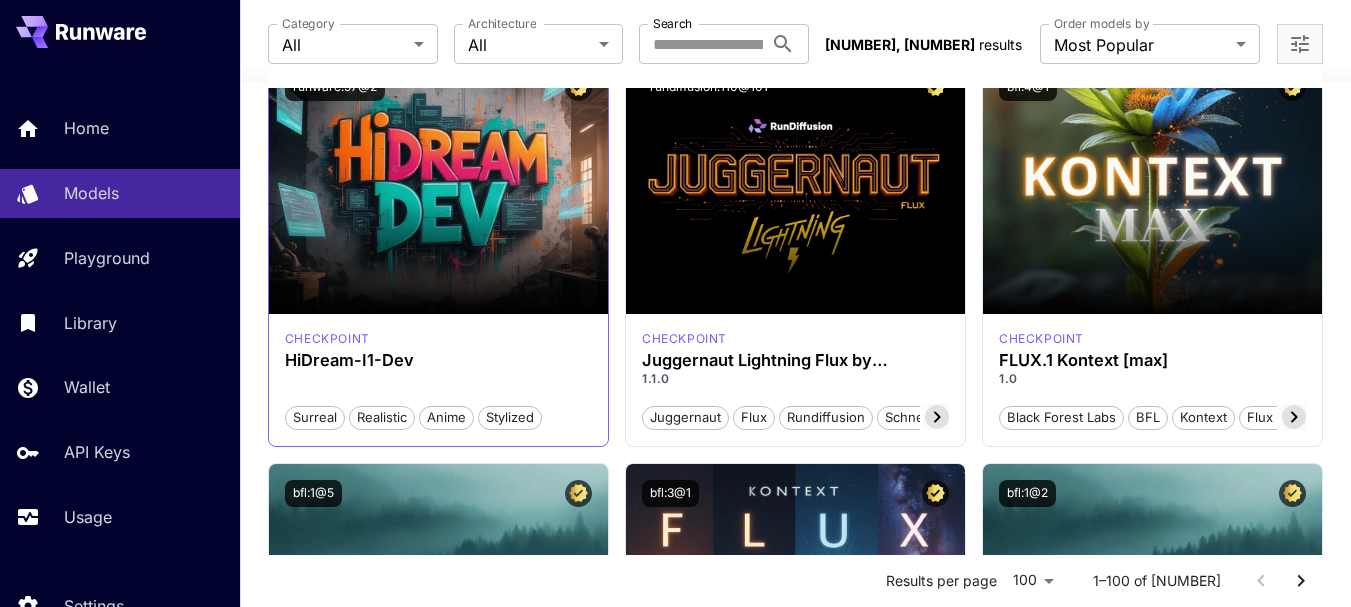 click on "Launch in Playground runware:97@2                             checkpoint HiDream-I1-Dev Surreal Realistic Anime Stylized" at bounding box center (438, 252) 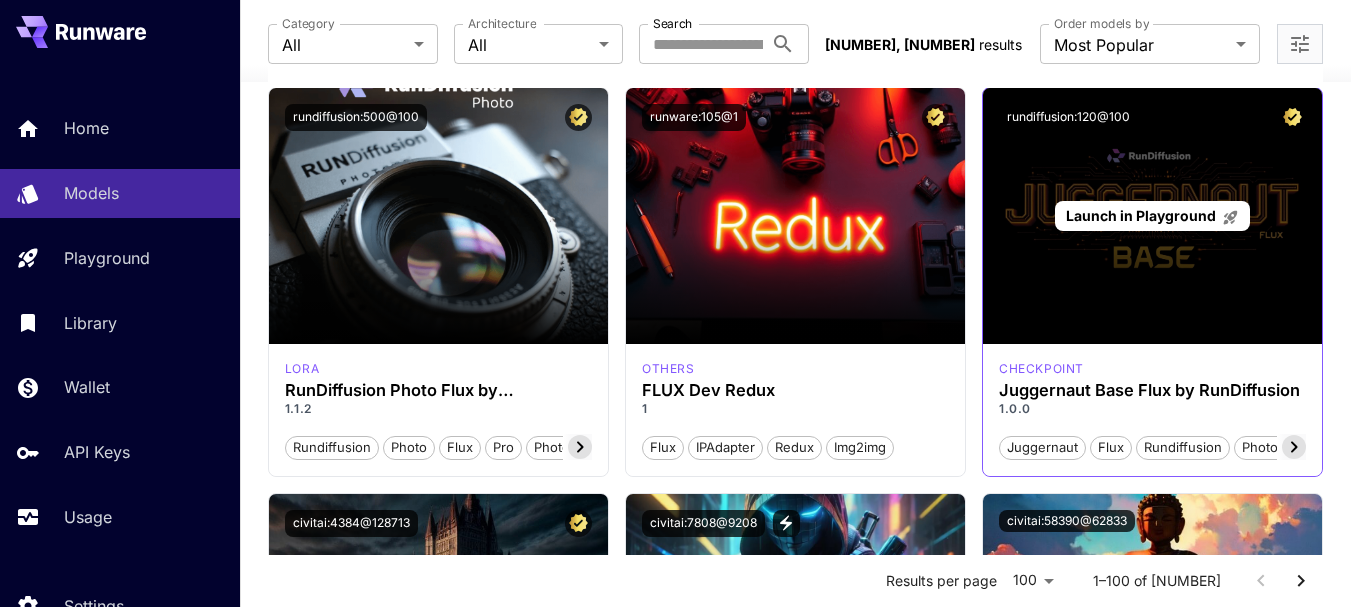 scroll, scrollTop: 2500, scrollLeft: 0, axis: vertical 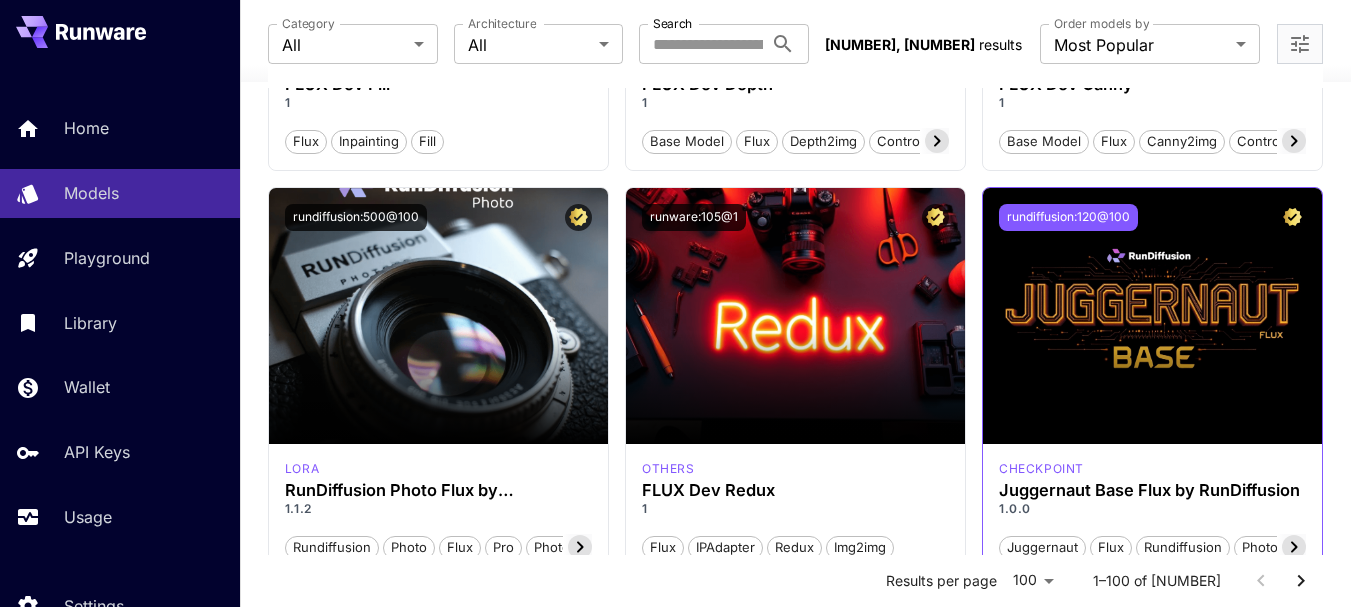 click on "rundiffusion:120@100" at bounding box center (1068, 217) 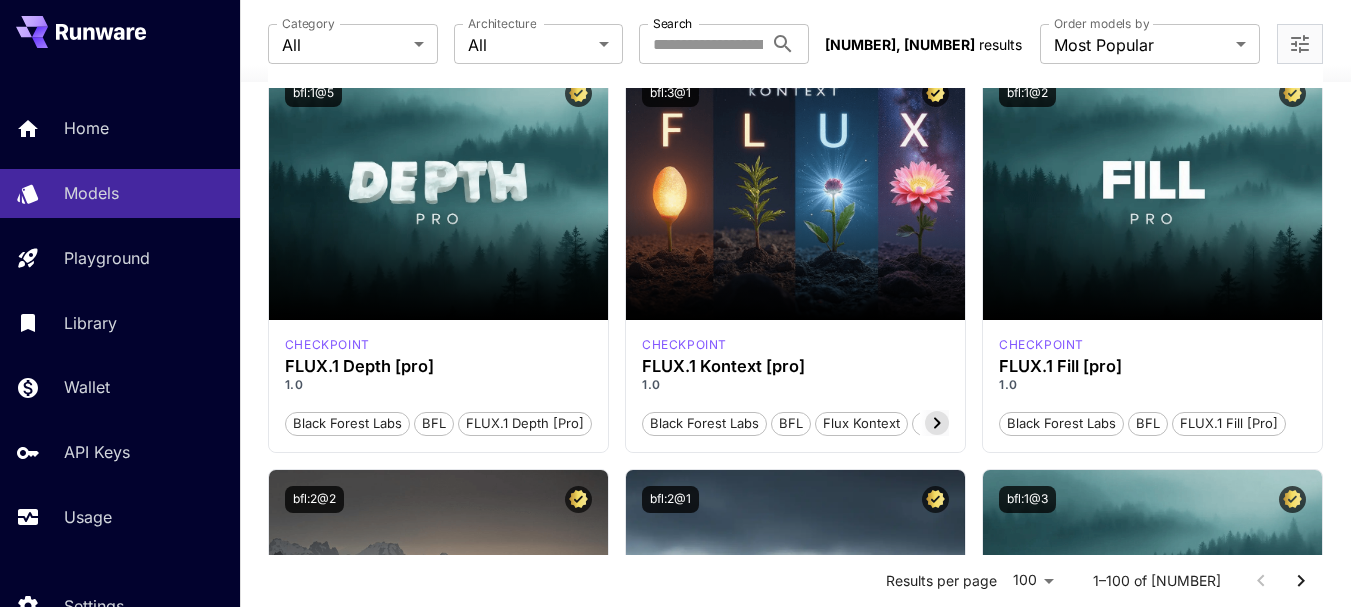 scroll, scrollTop: 900, scrollLeft: 0, axis: vertical 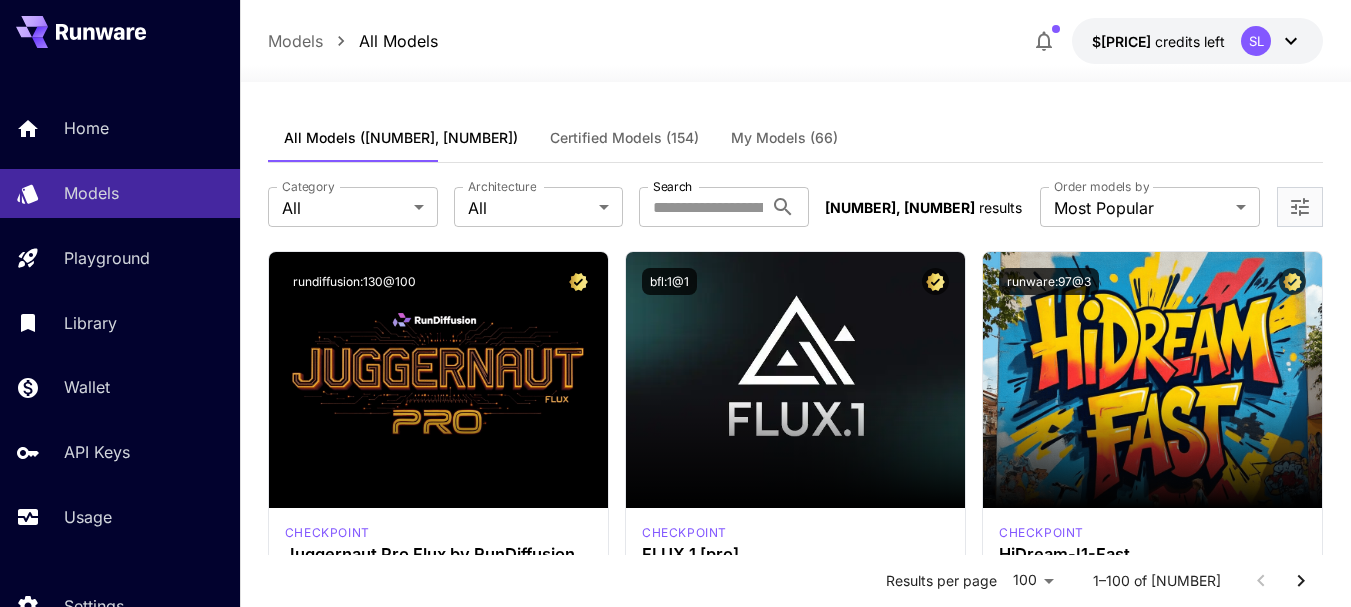 click on "credits left" at bounding box center [1190, 41] 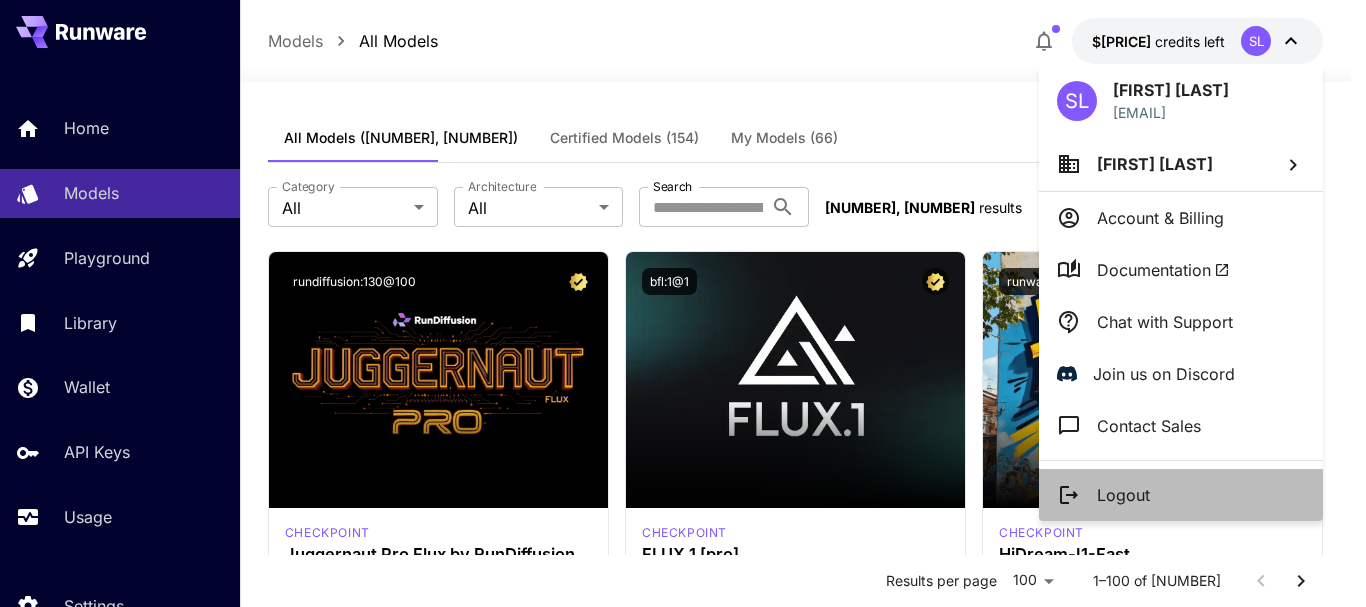 click on "Logout" at bounding box center (1123, 495) 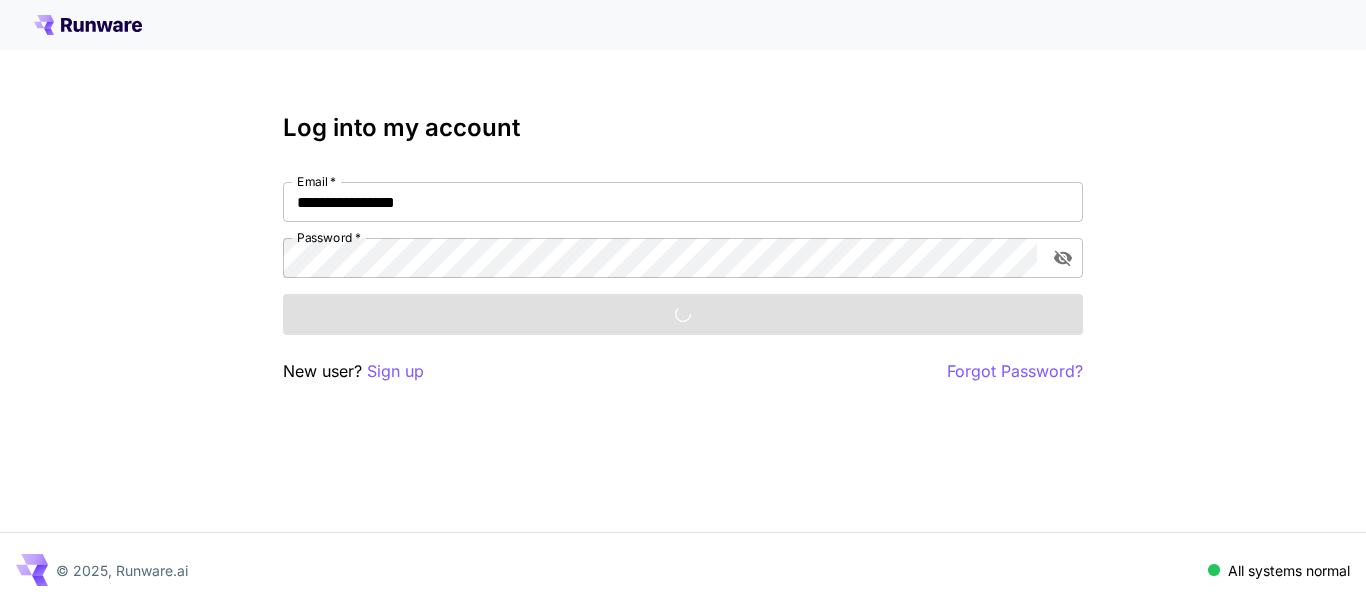 scroll, scrollTop: 0, scrollLeft: 0, axis: both 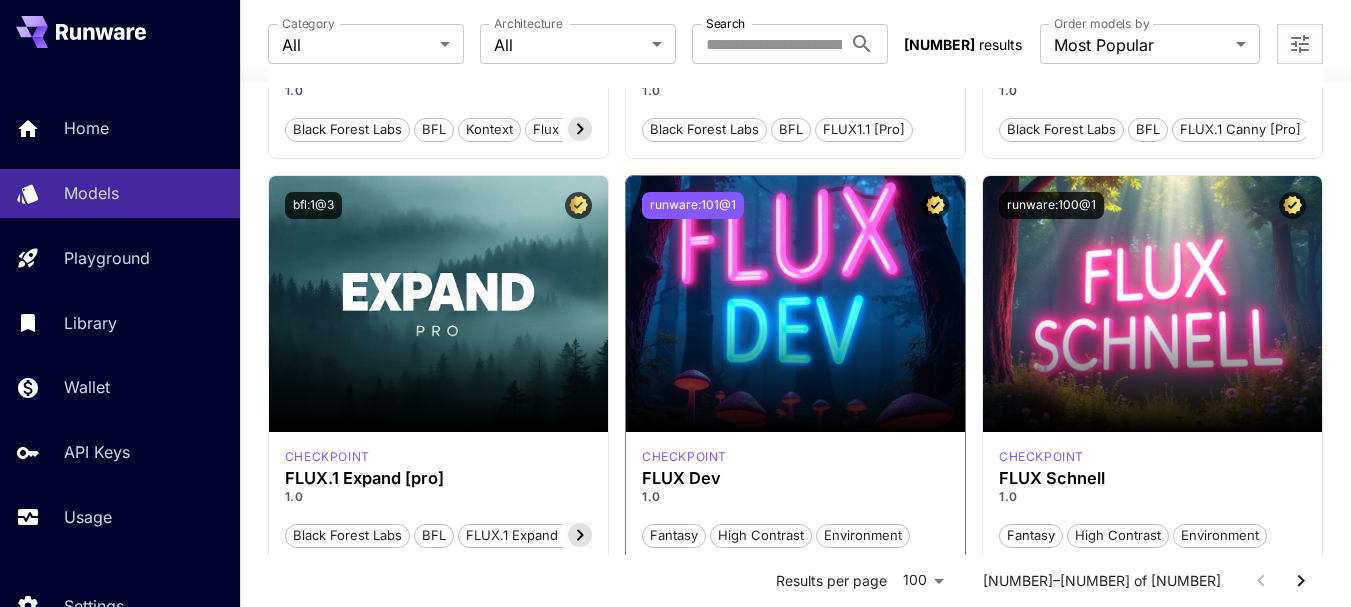 click on "runware:101@1" at bounding box center (693, 205) 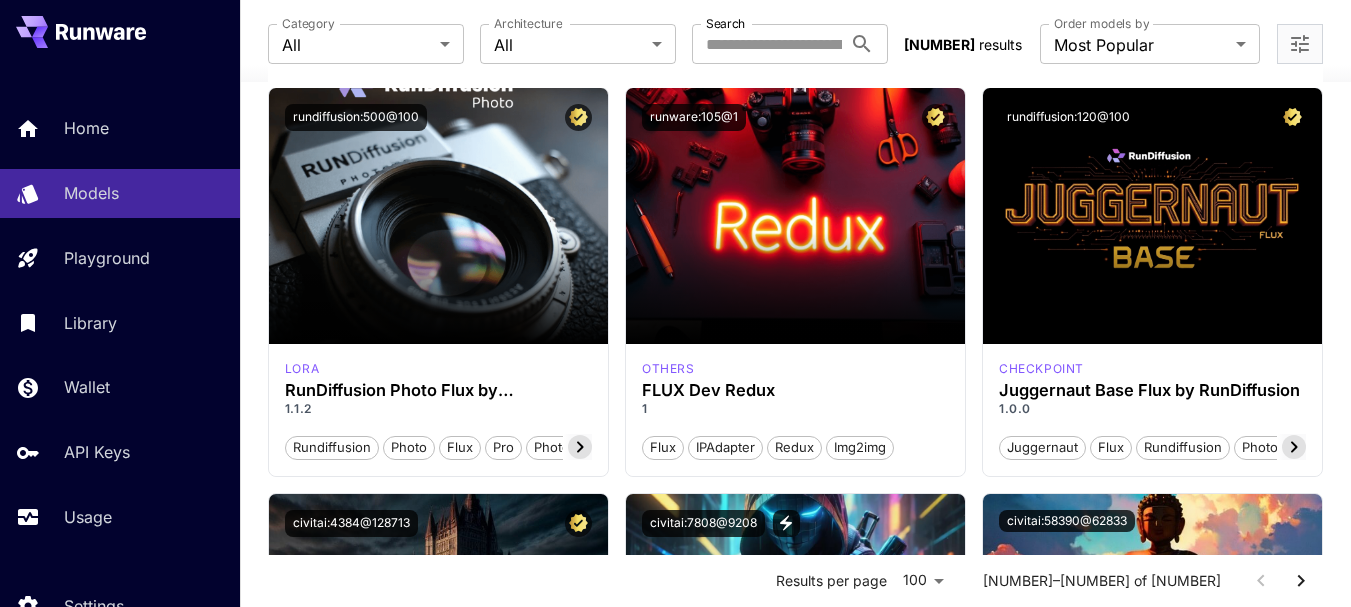 scroll, scrollTop: 2500, scrollLeft: 0, axis: vertical 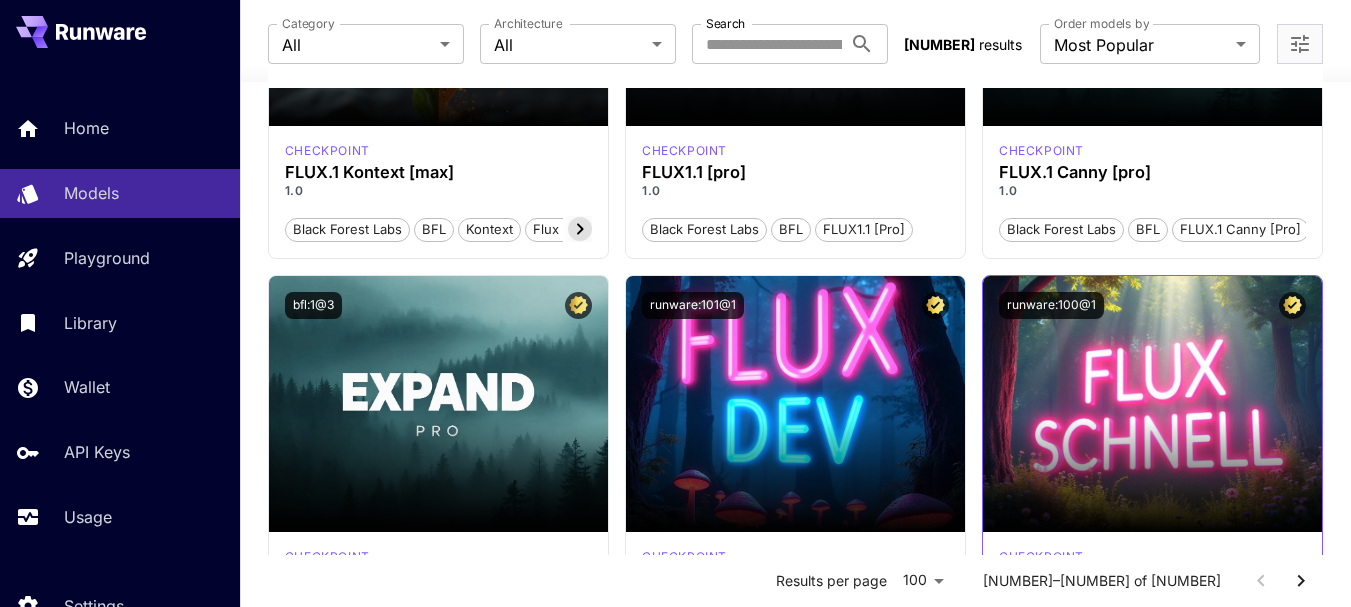 click on "runware:100@1" at bounding box center [1051, 305] 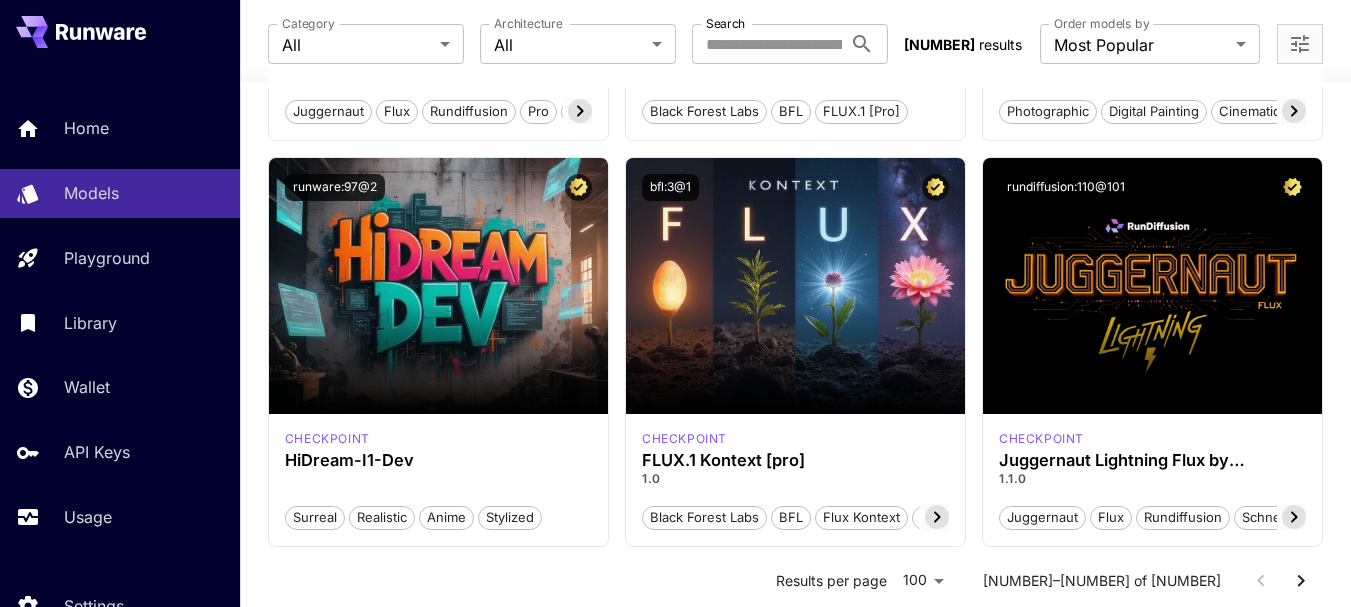 scroll, scrollTop: 0, scrollLeft: 0, axis: both 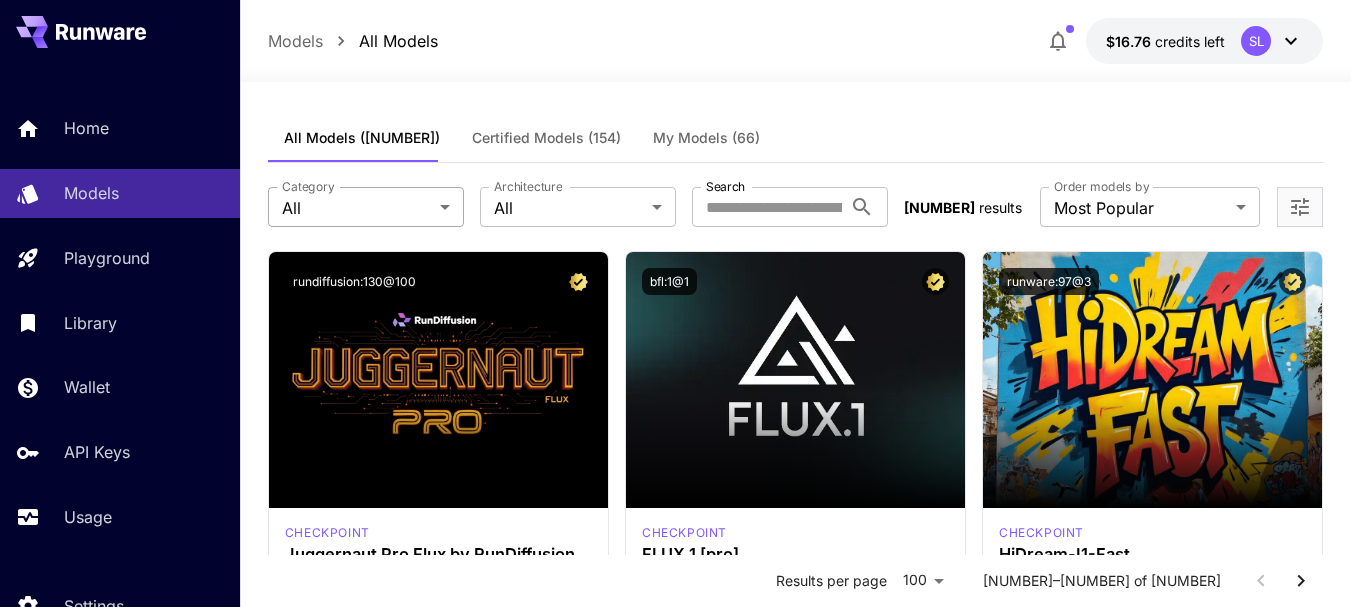 click on "**********" at bounding box center [675, 11802] 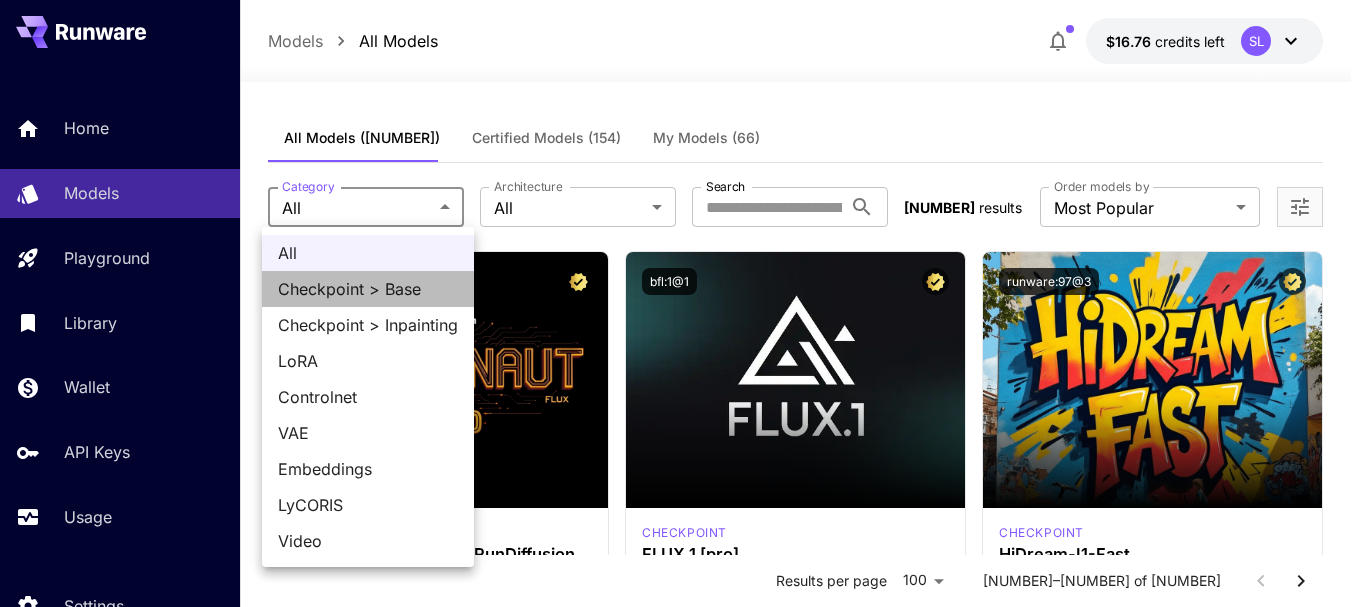click on "Checkpoint > Base" at bounding box center [368, 289] 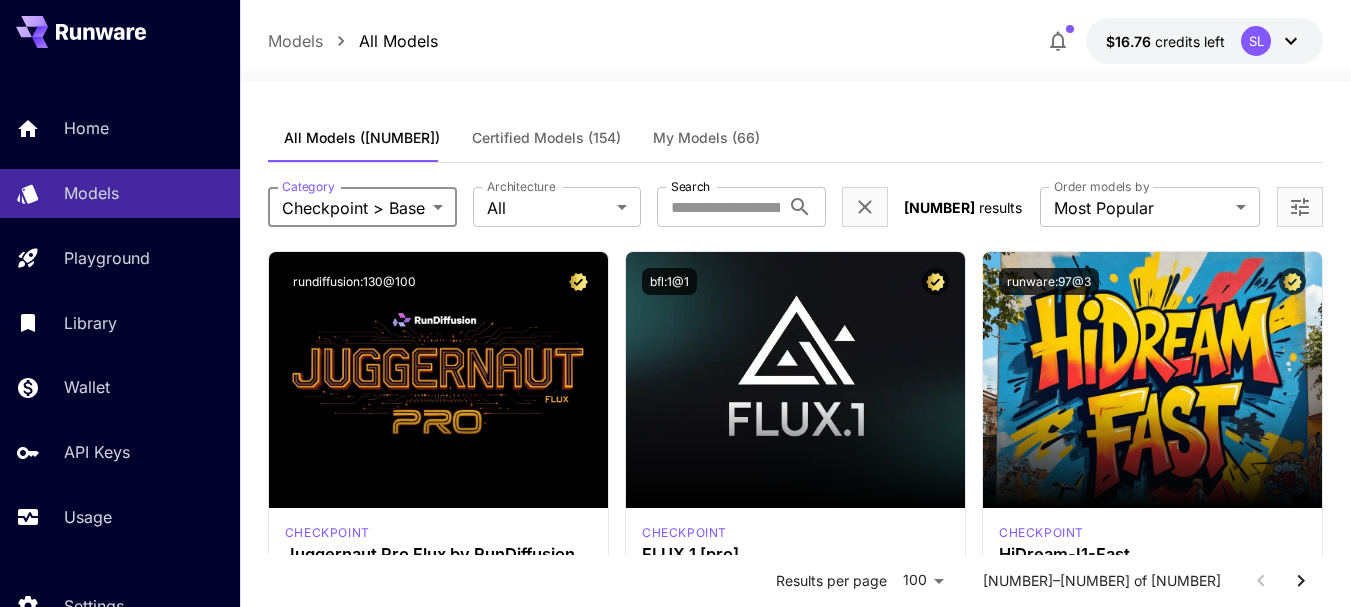 click on "All Checkpoint > Base Checkpoint > Inpainting LoRA Controlnet VAE Embeddings LyCORIS Video" at bounding box center (675, 303) 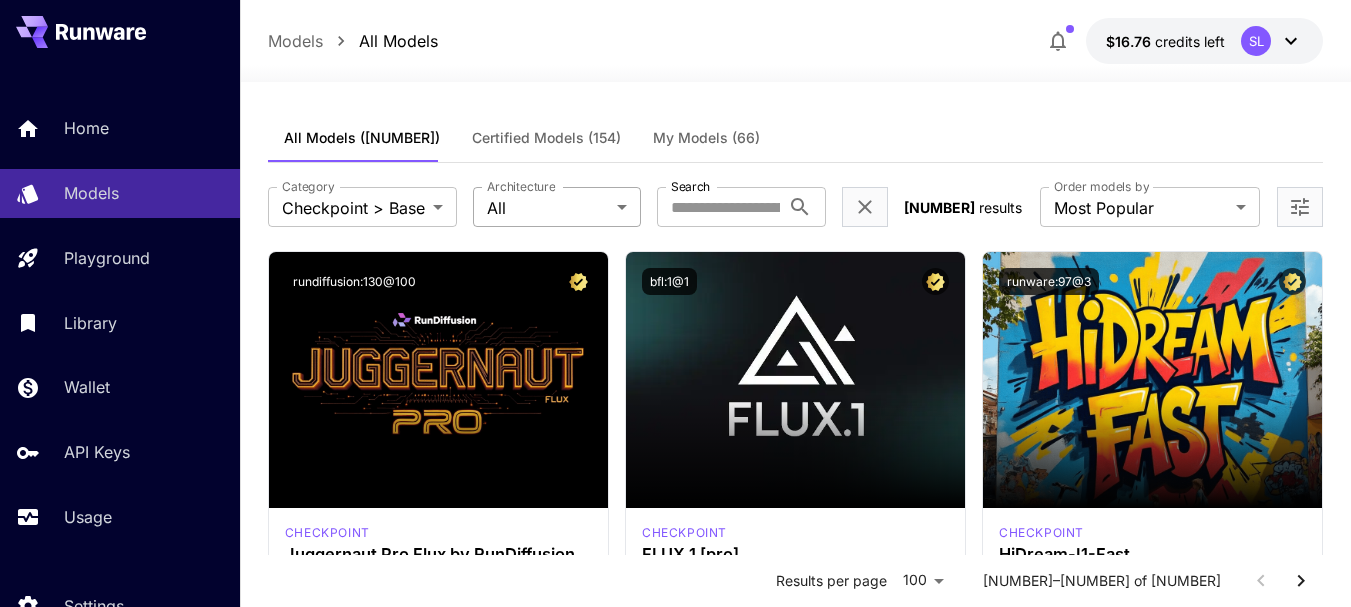 click on "**********" at bounding box center (675, 11802) 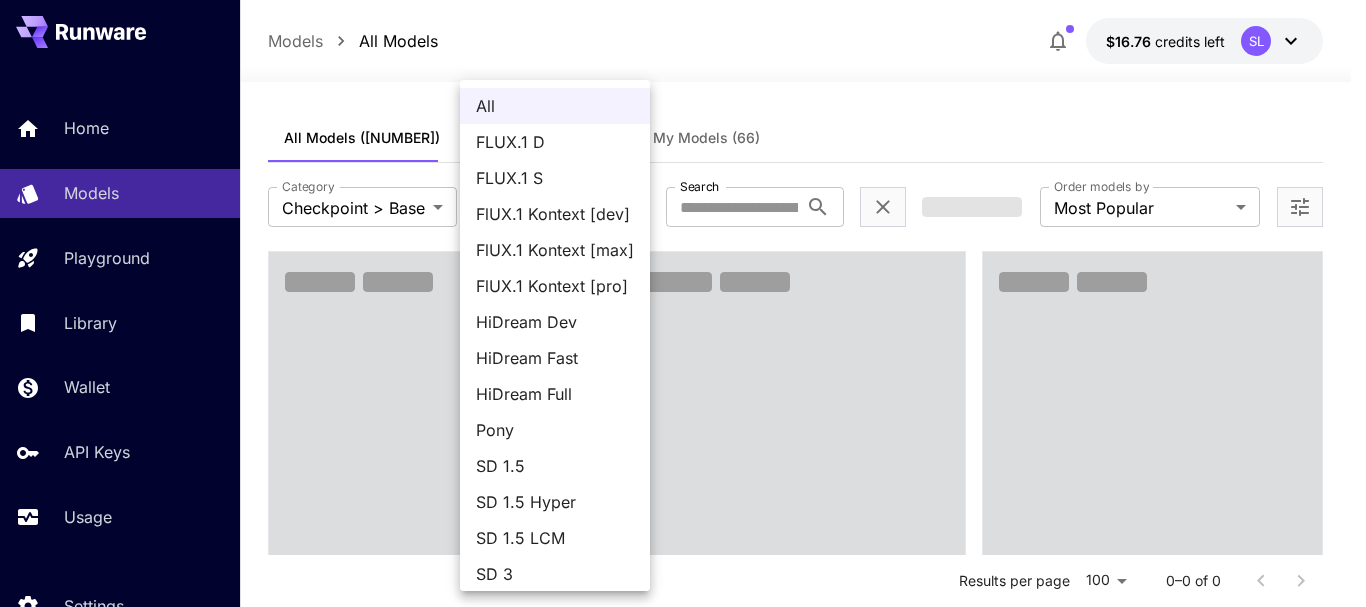 click on "Pony" at bounding box center [555, 430] 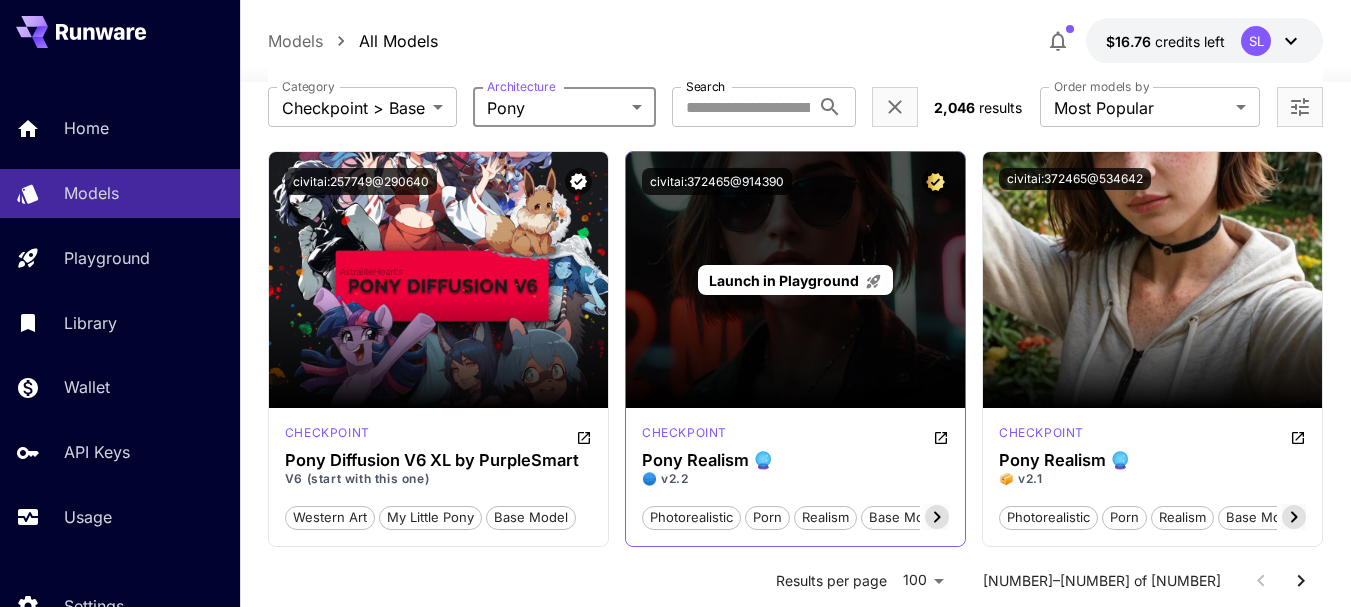 scroll, scrollTop: 0, scrollLeft: 0, axis: both 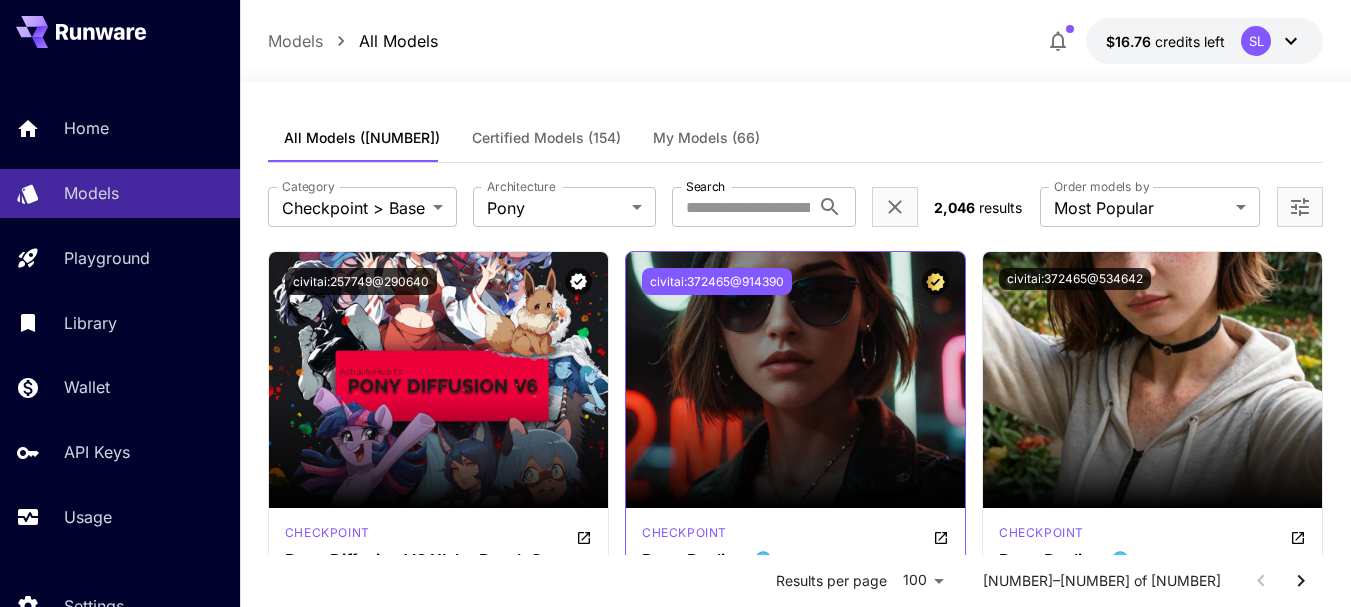 click on "civitai:372465@914390" at bounding box center [717, 281] 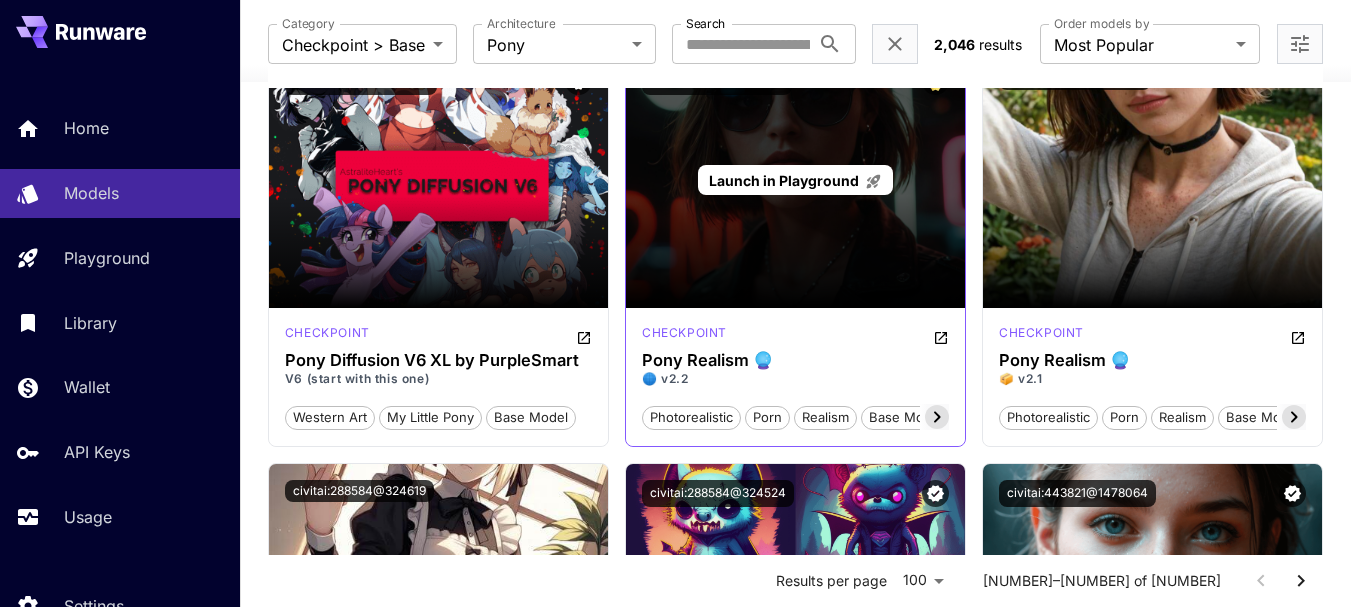 scroll, scrollTop: 0, scrollLeft: 0, axis: both 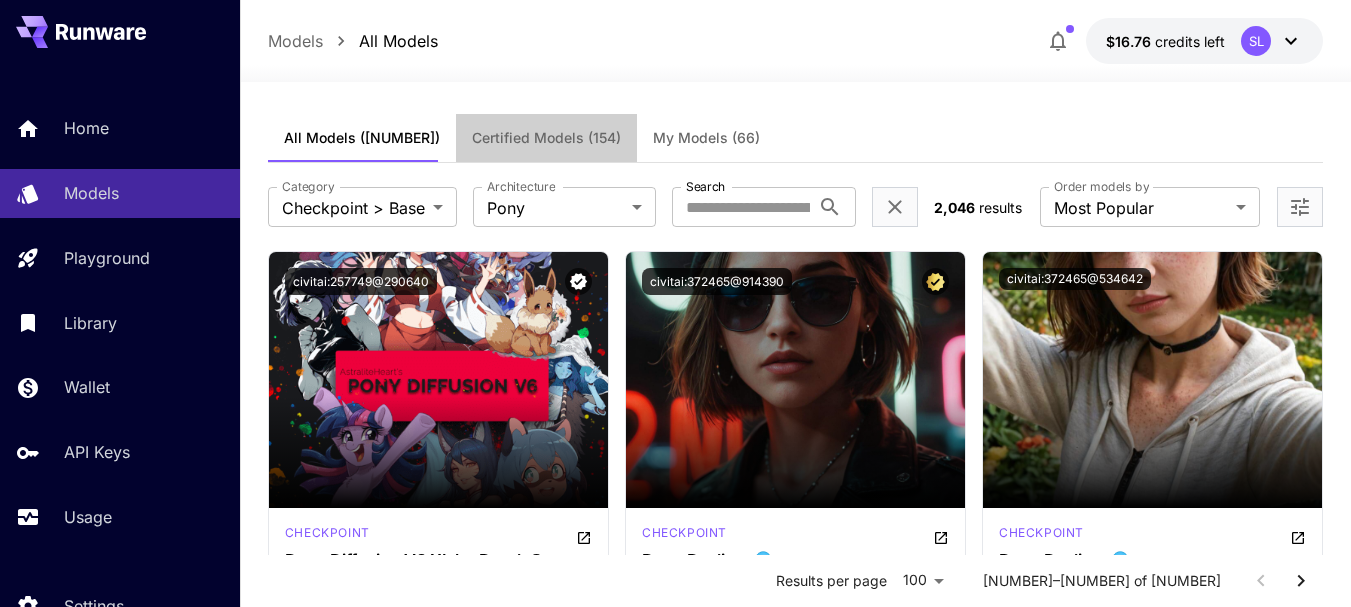 click on "Certified Models (154)" at bounding box center [546, 138] 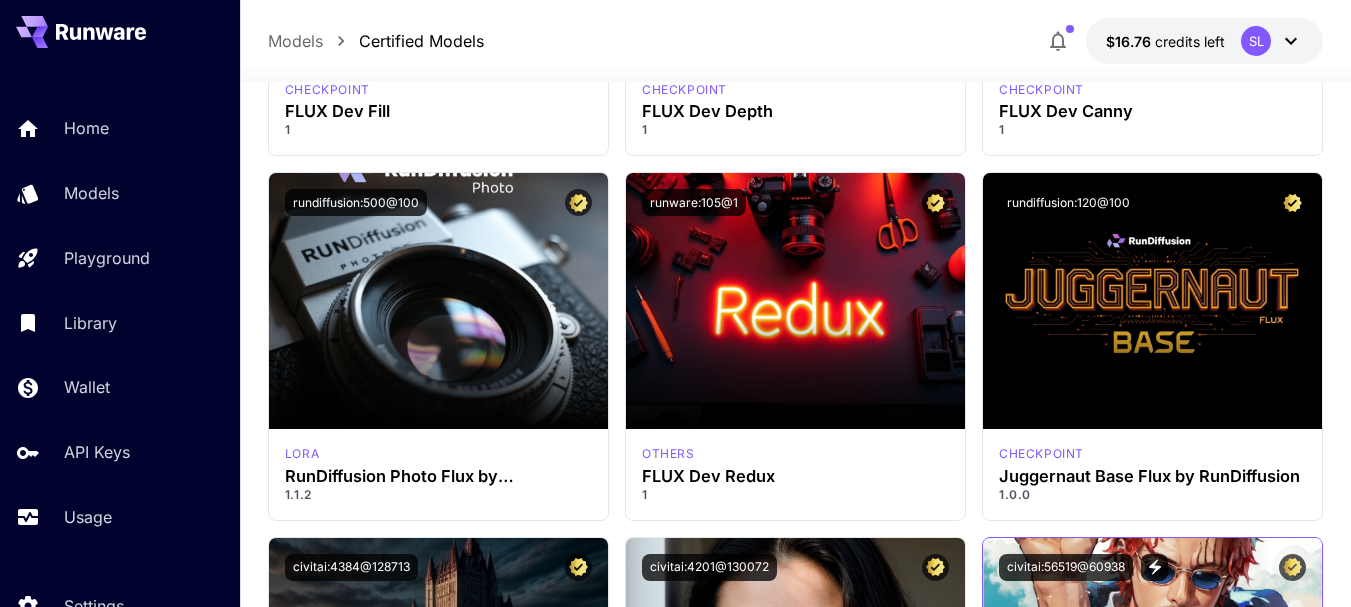 scroll, scrollTop: 2700, scrollLeft: 0, axis: vertical 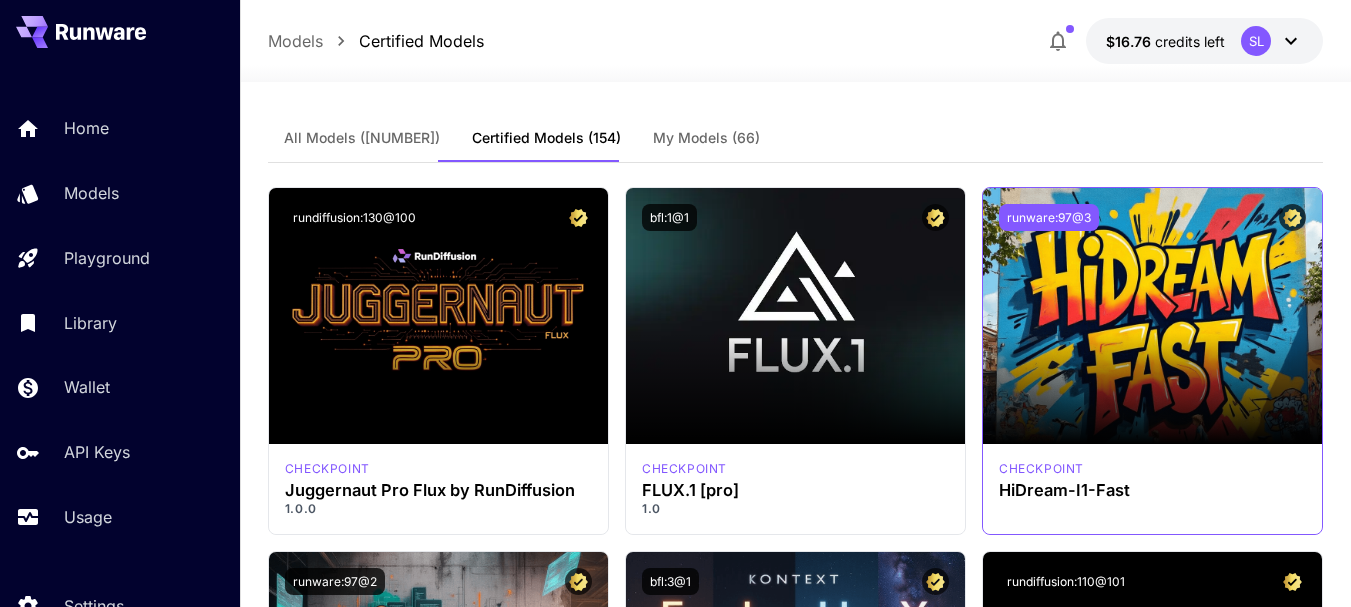click on "runware:97@3" at bounding box center [1049, 217] 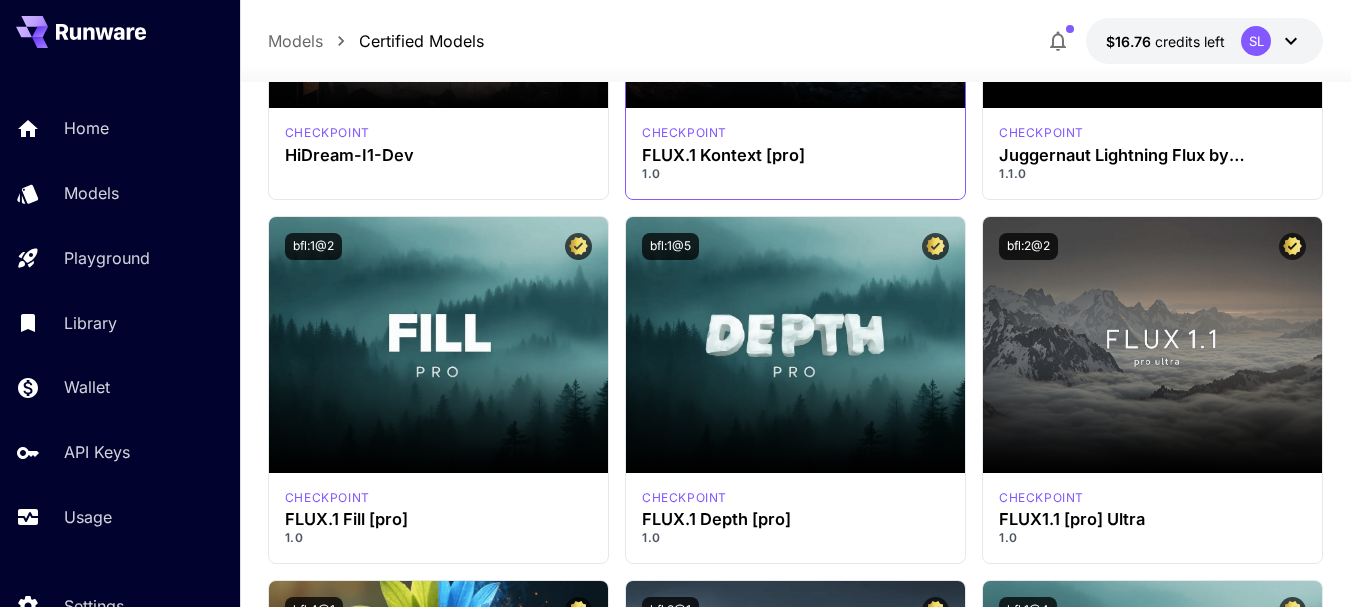 scroll, scrollTop: 1000, scrollLeft: 0, axis: vertical 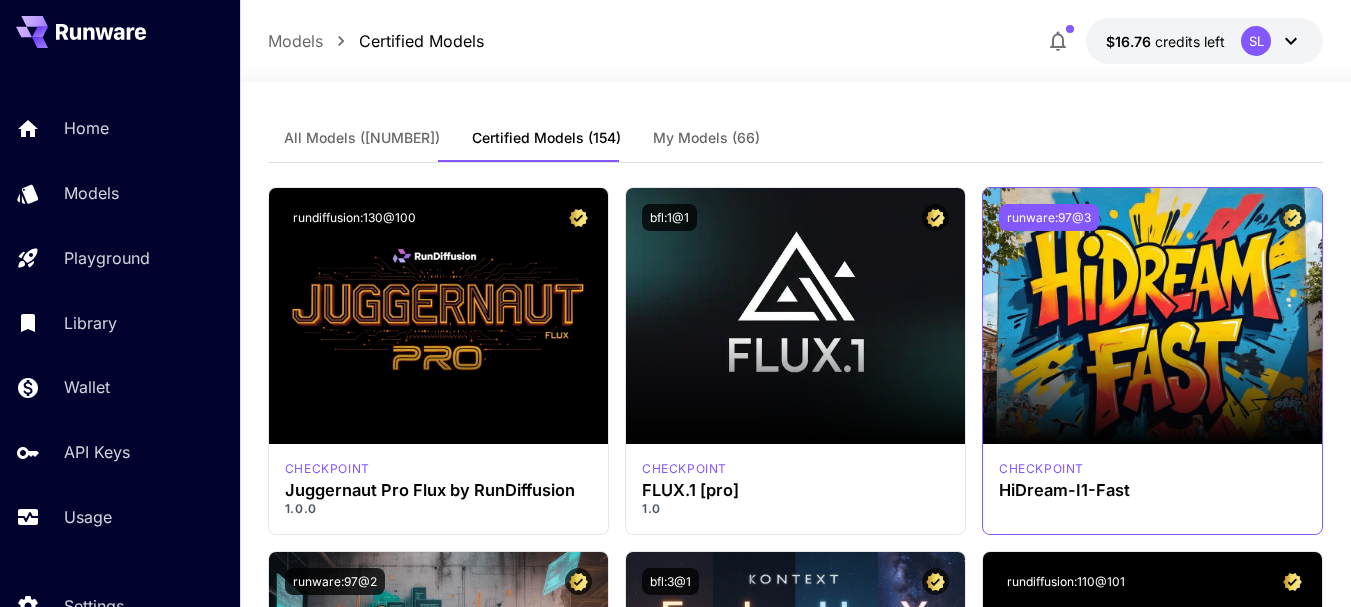 click on "runware:97@3" at bounding box center [1049, 217] 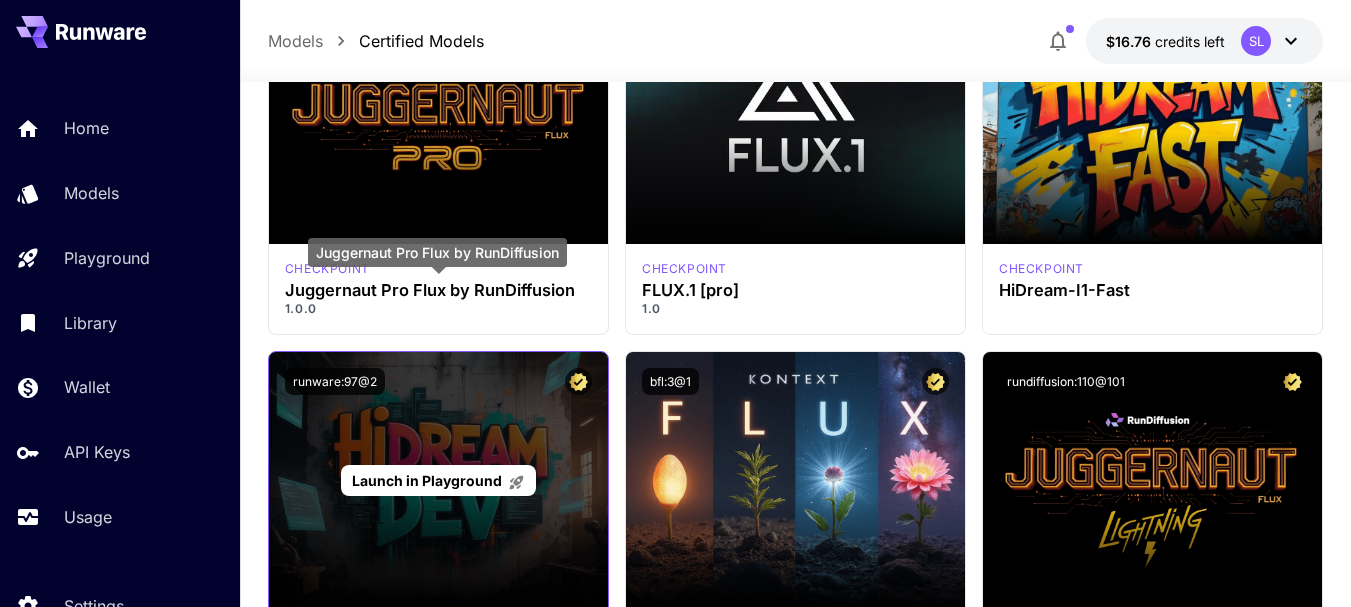 scroll, scrollTop: 400, scrollLeft: 0, axis: vertical 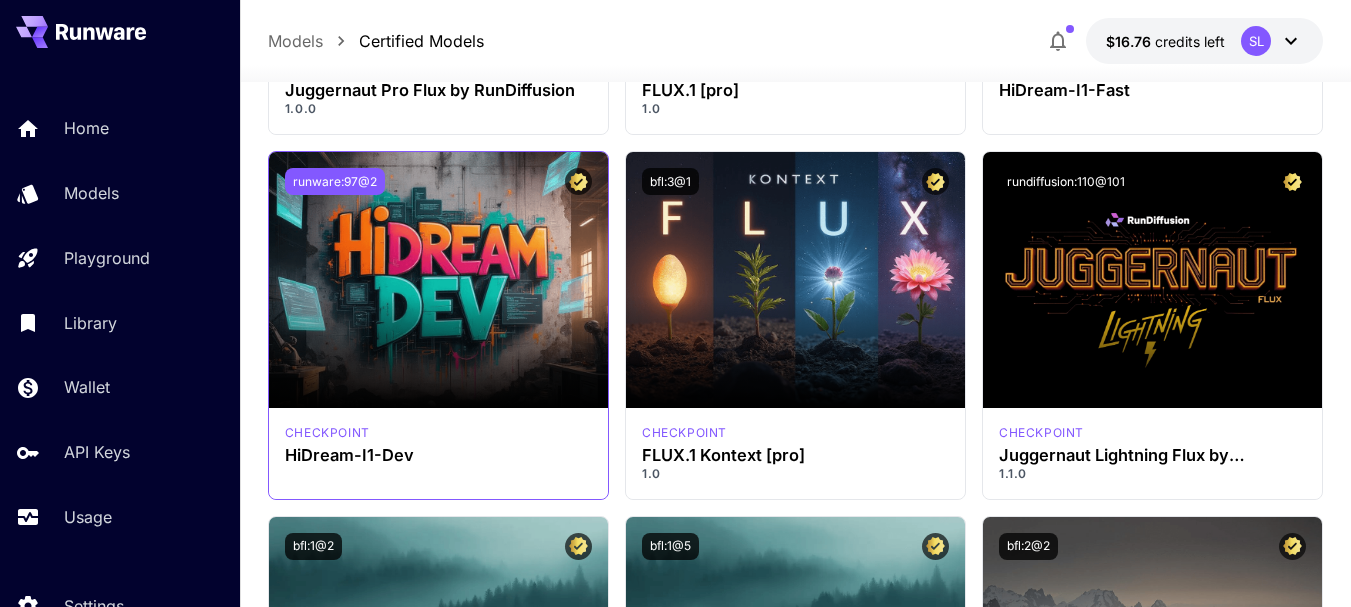 click on "runware:97@2" at bounding box center [335, 181] 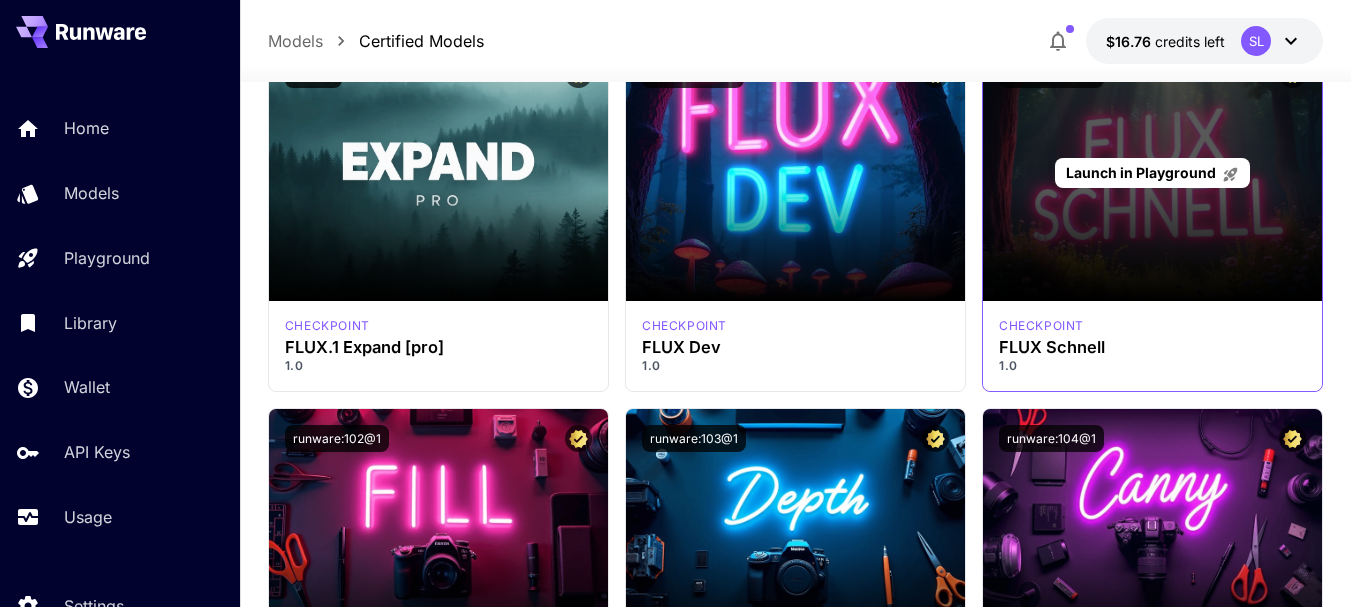 scroll, scrollTop: 1500, scrollLeft: 0, axis: vertical 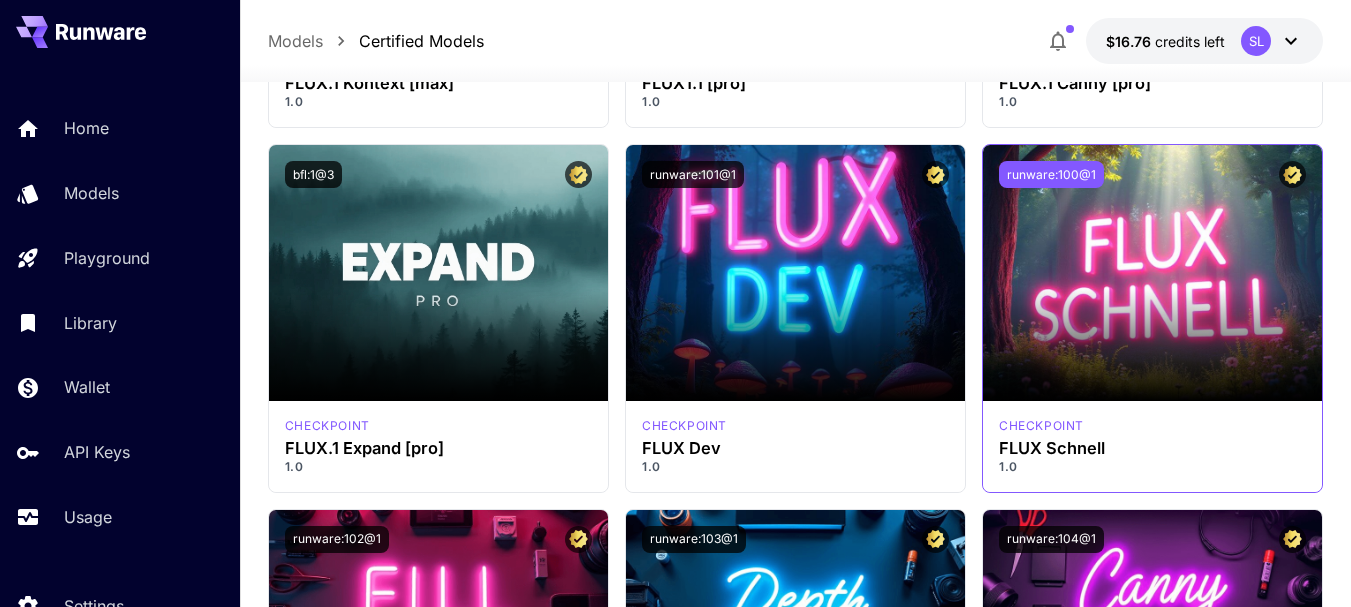 click on "runware:100@1" at bounding box center [1051, 174] 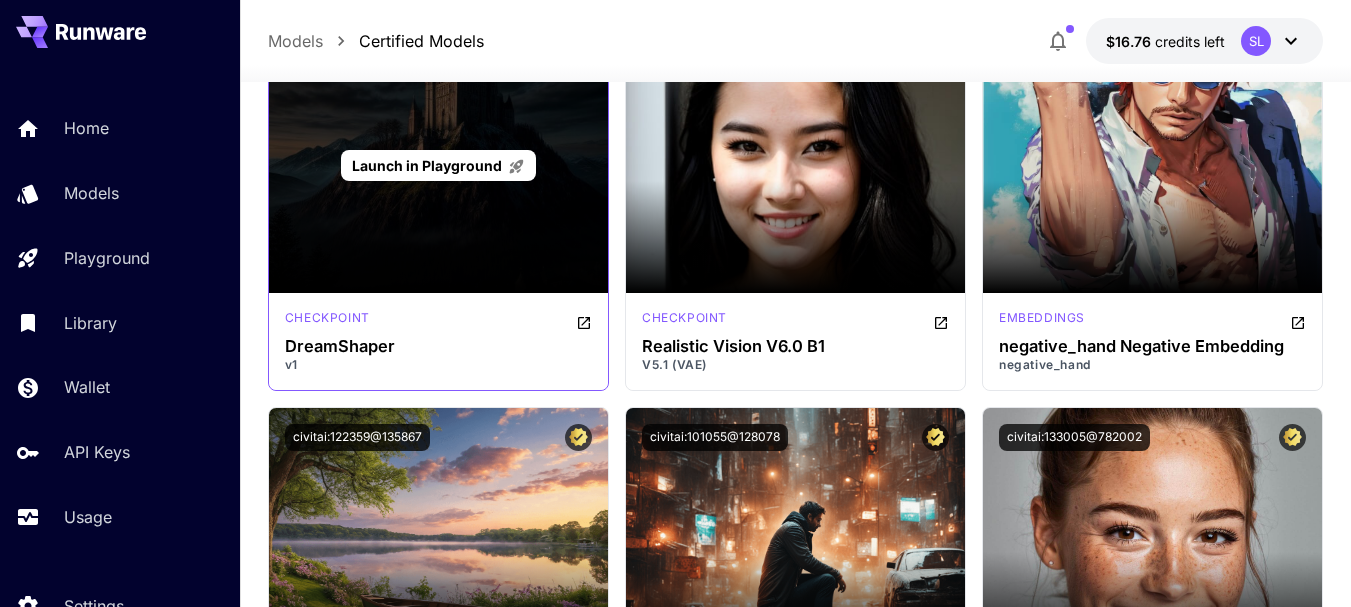 scroll, scrollTop: 2500, scrollLeft: 0, axis: vertical 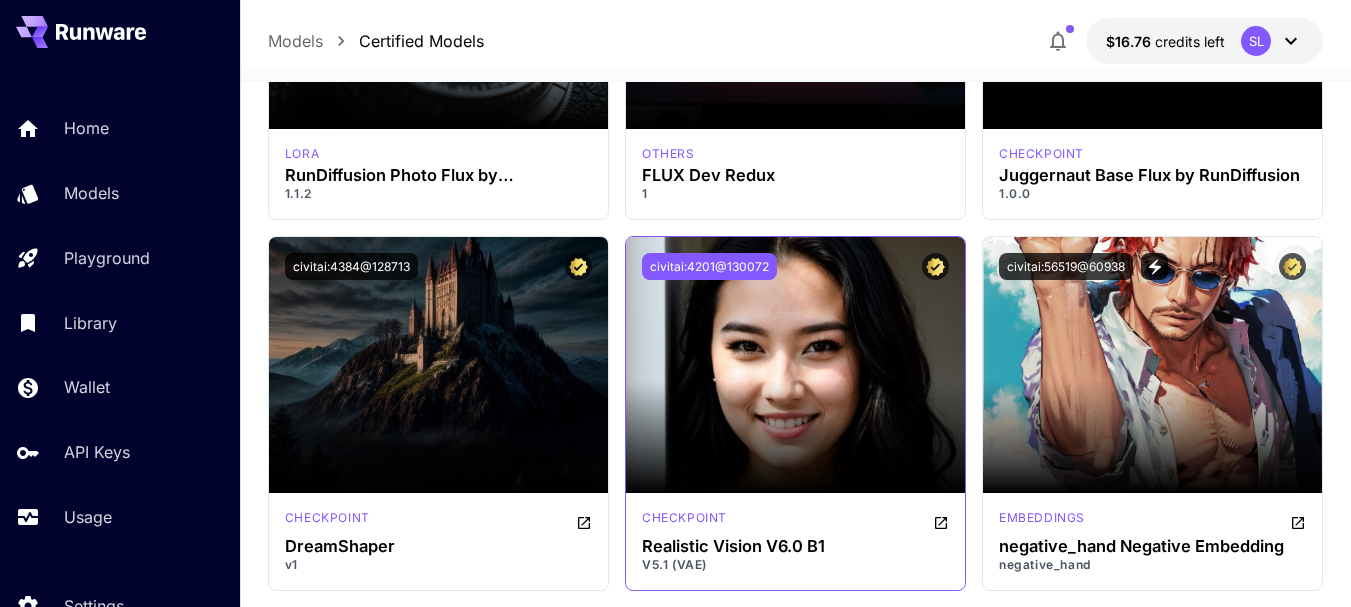 click on "civitai:4201@130072" at bounding box center (709, 266) 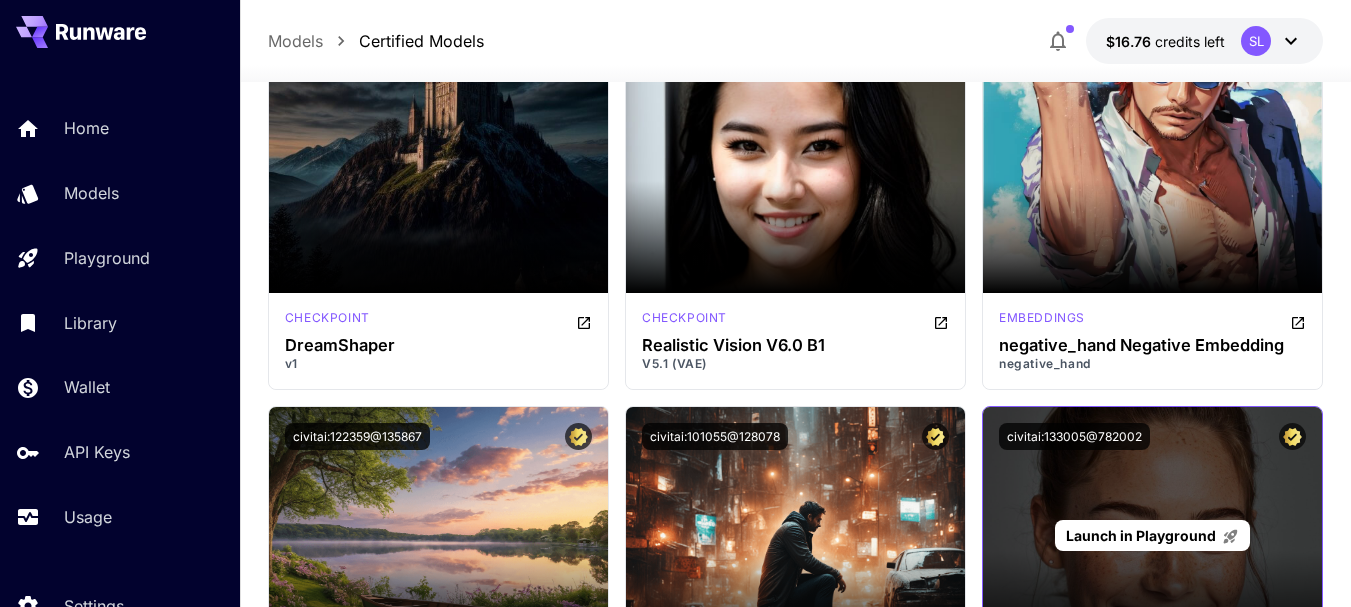 scroll, scrollTop: 2900, scrollLeft: 0, axis: vertical 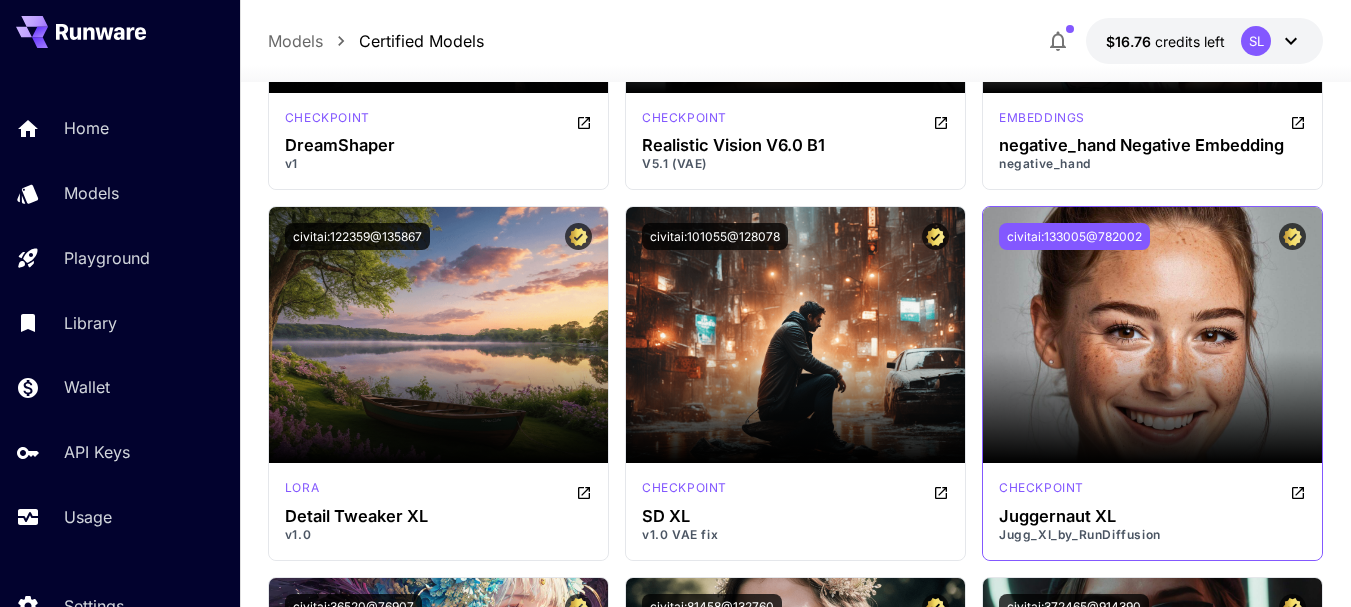 click on "civitai:133005@782002" at bounding box center (1074, 236) 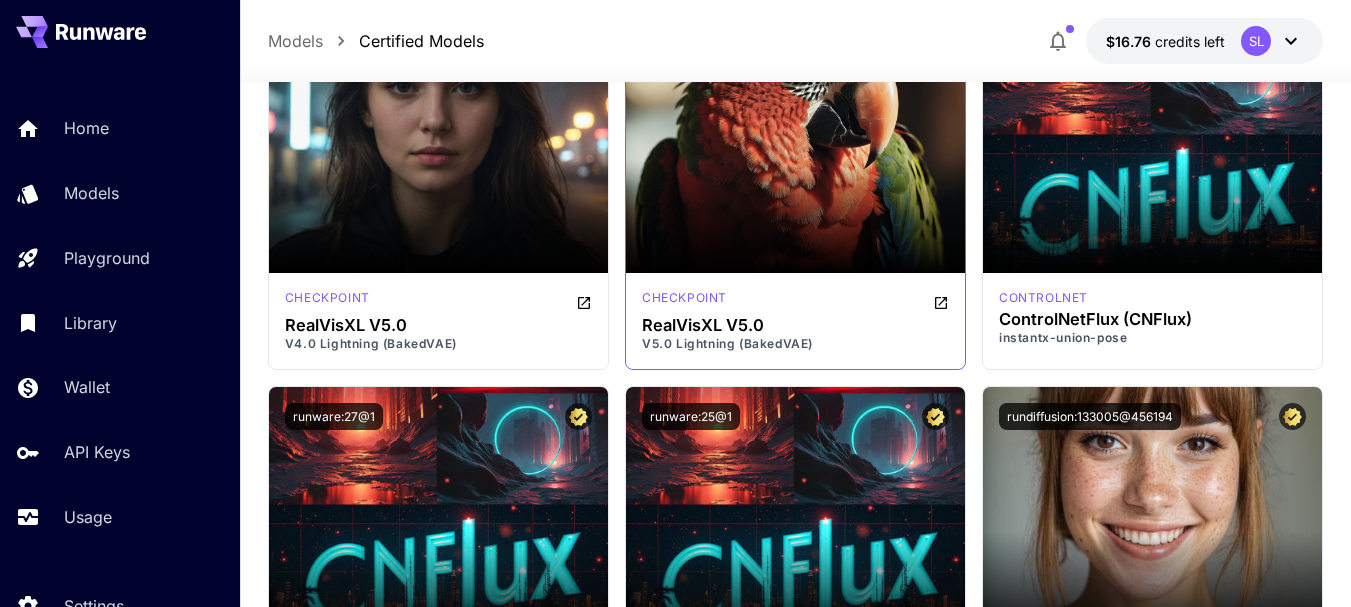 scroll, scrollTop: 4400, scrollLeft: 0, axis: vertical 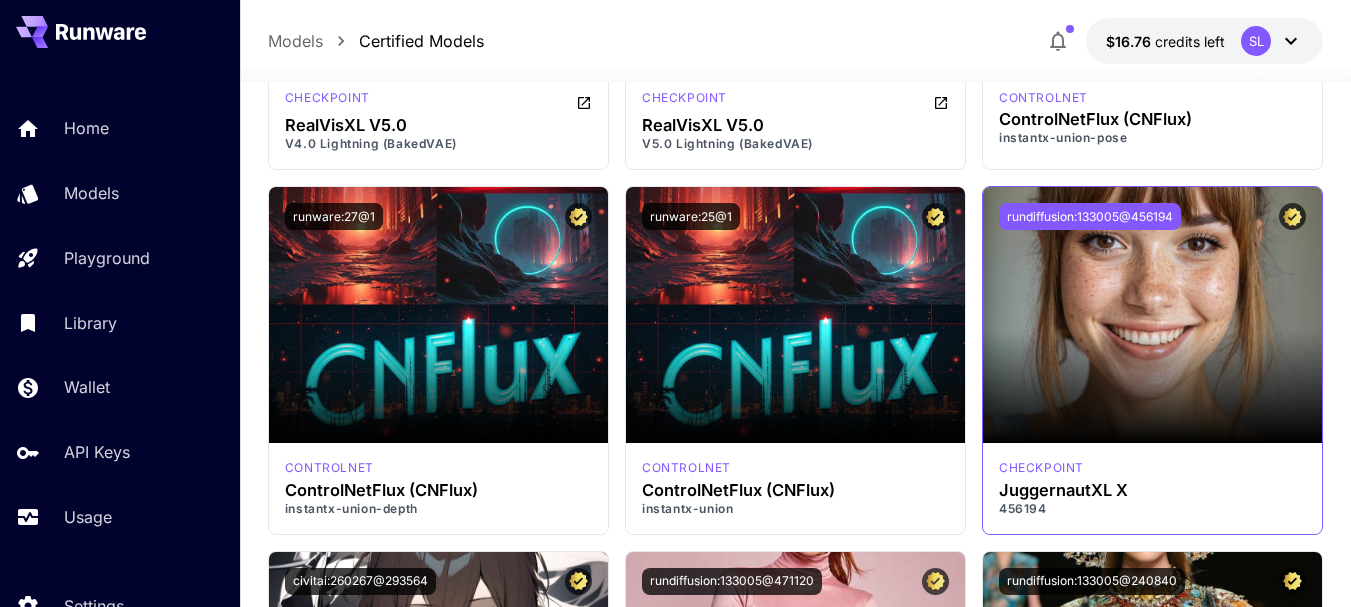 click on "rundiffusion:133005@456194" at bounding box center [1090, 216] 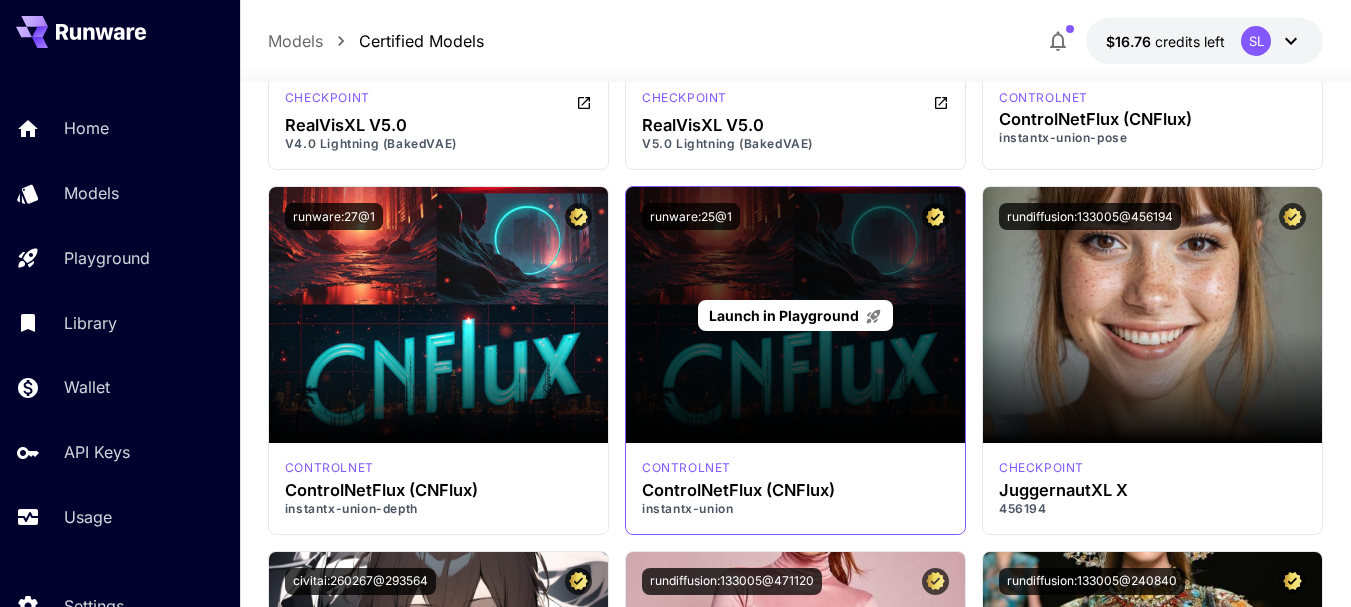 scroll, scrollTop: 4800, scrollLeft: 0, axis: vertical 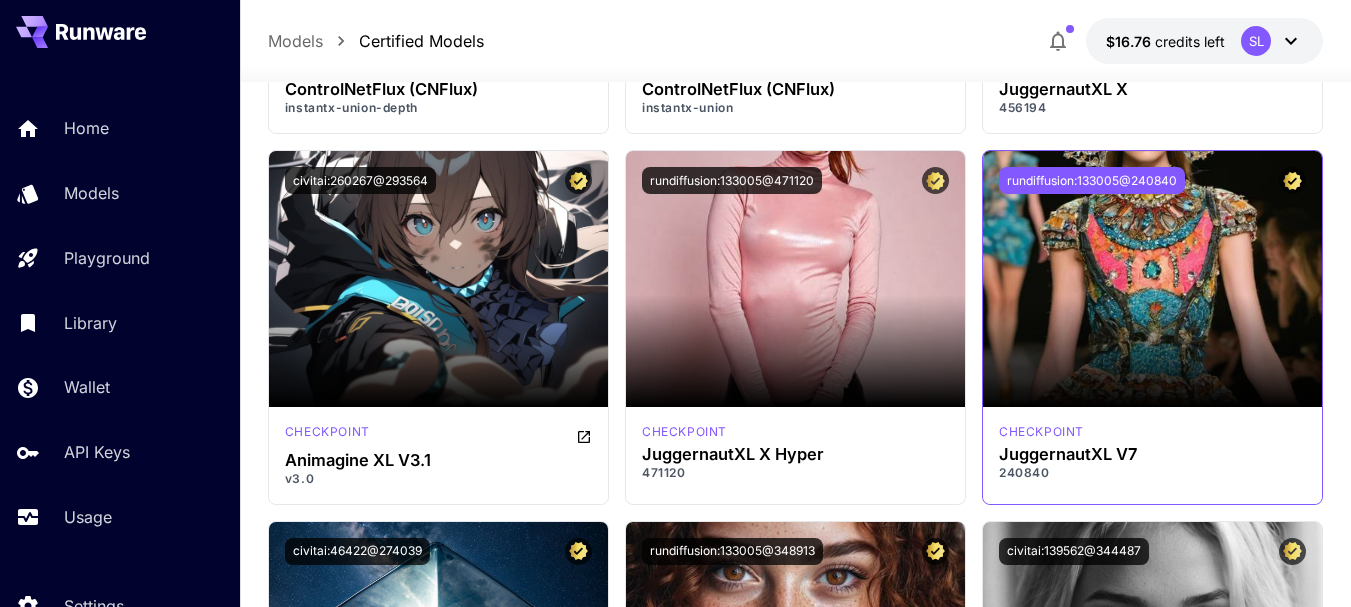 click on "rundiffusion:133005@240840" at bounding box center [1092, 180] 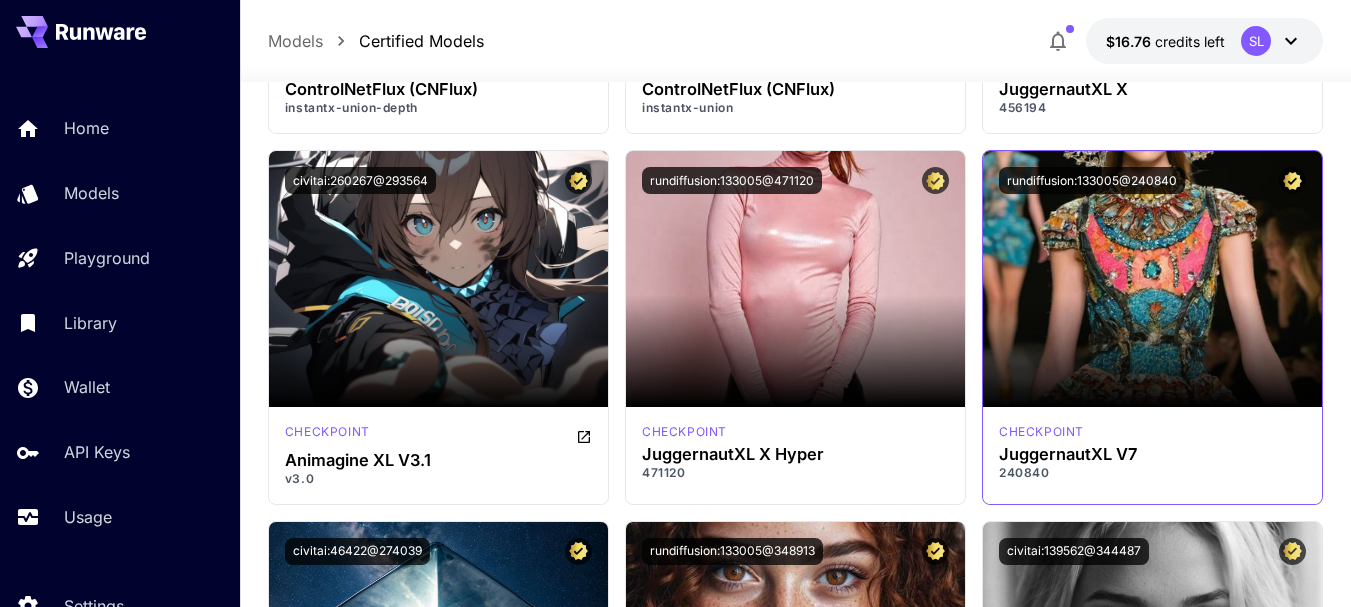 click on "rundiffusion:133005@240840" at bounding box center [1152, 180] 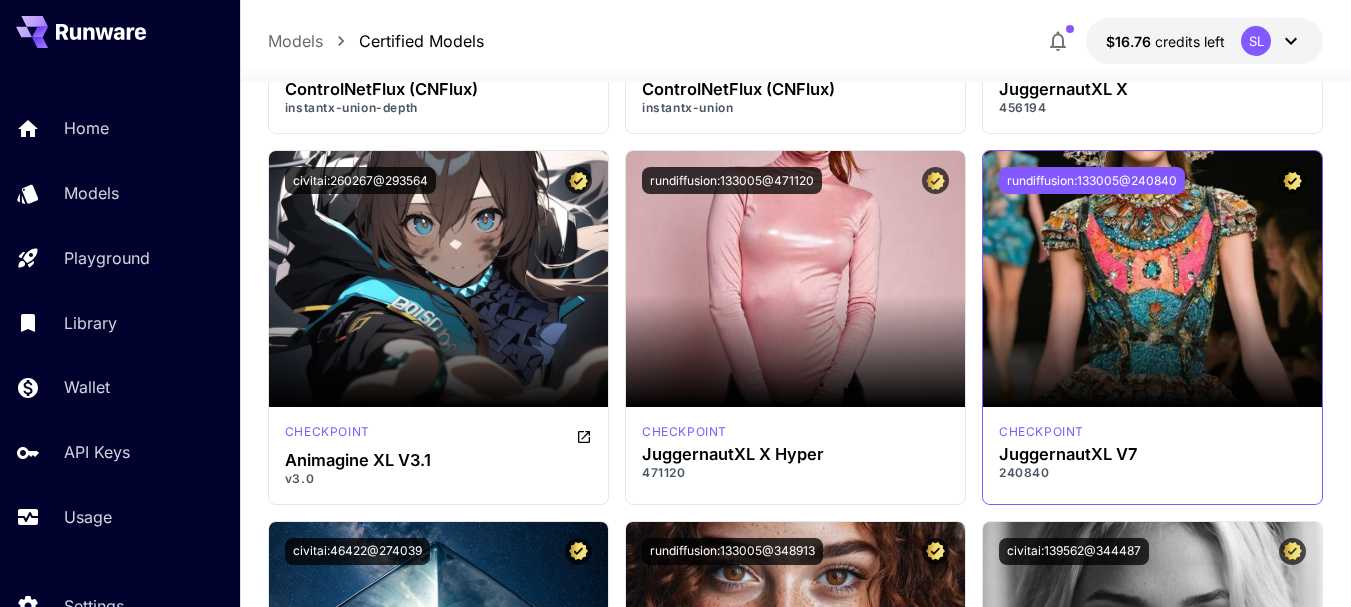 click on "rundiffusion:133005@240840" at bounding box center (1092, 180) 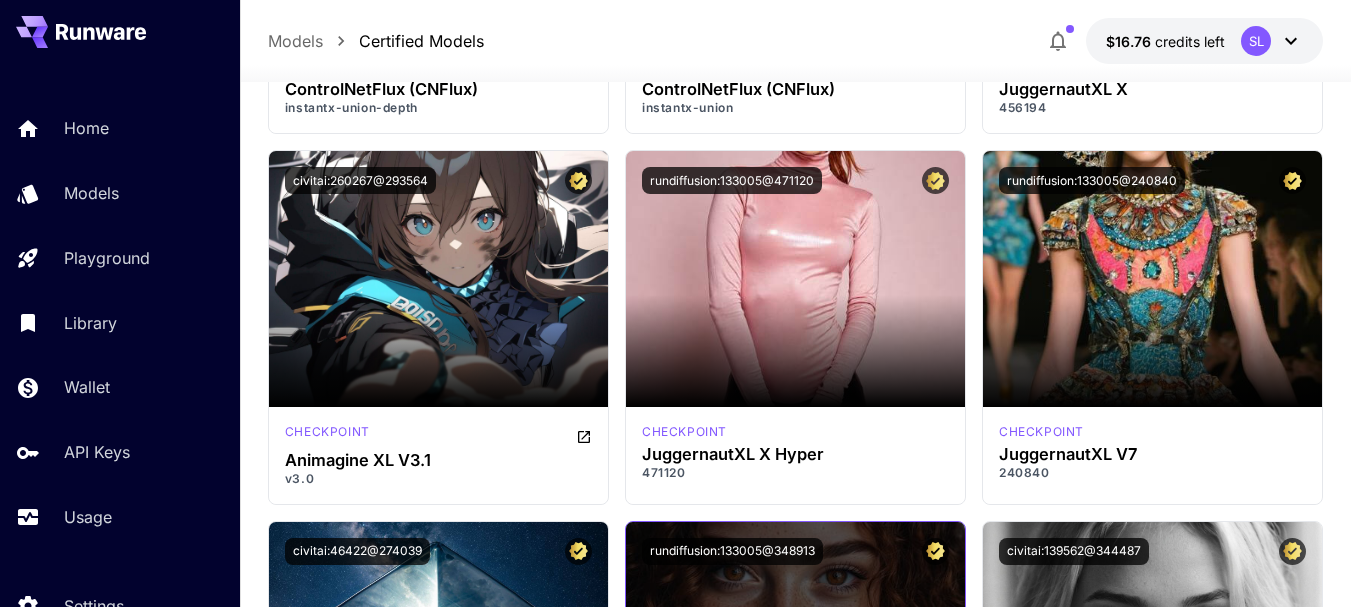 scroll, scrollTop: 5200, scrollLeft: 0, axis: vertical 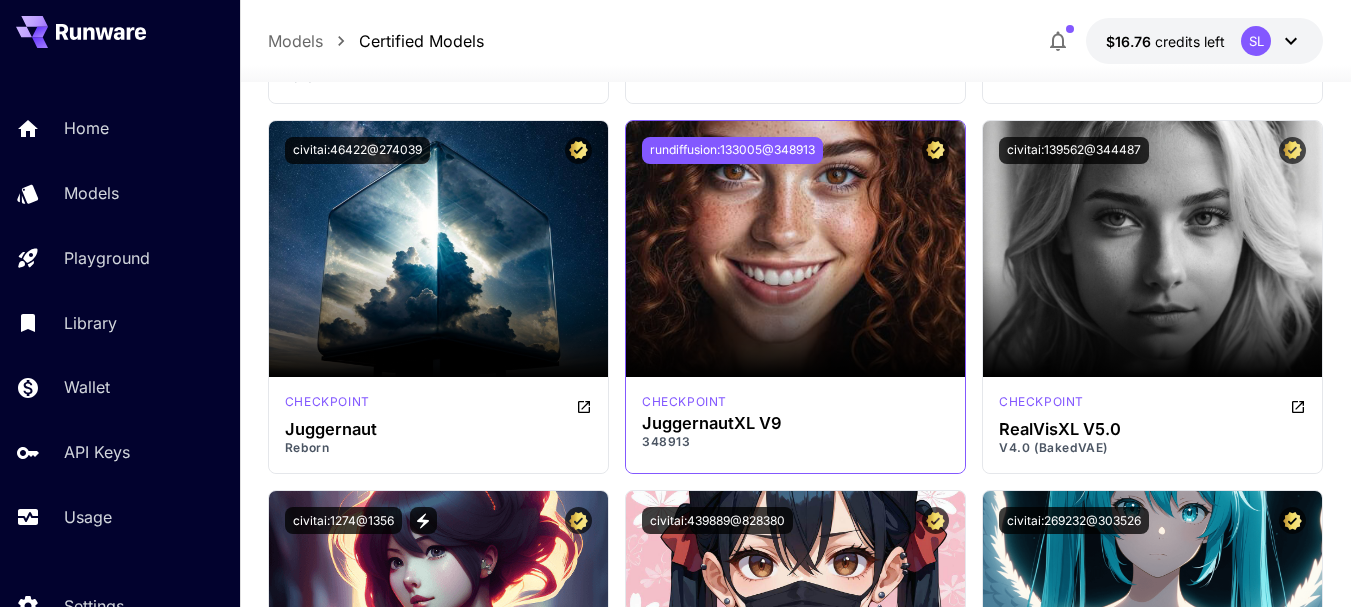 click on "rundiffusion:133005@348913" at bounding box center [732, 150] 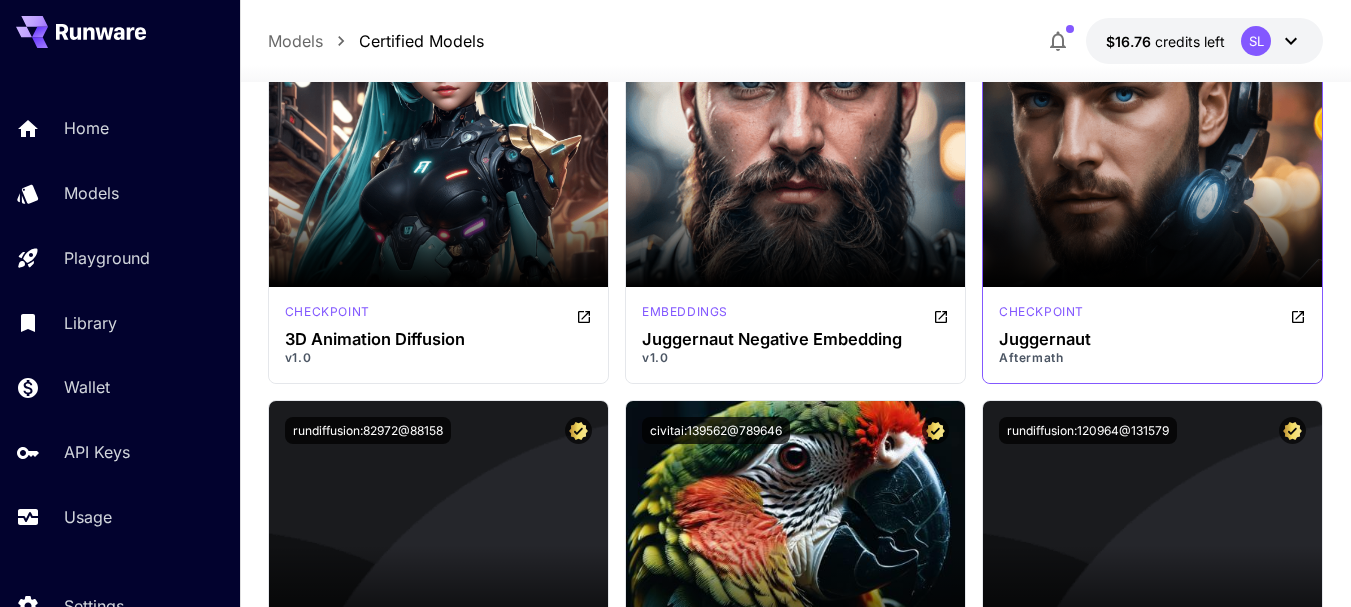 scroll, scrollTop: 6300, scrollLeft: 0, axis: vertical 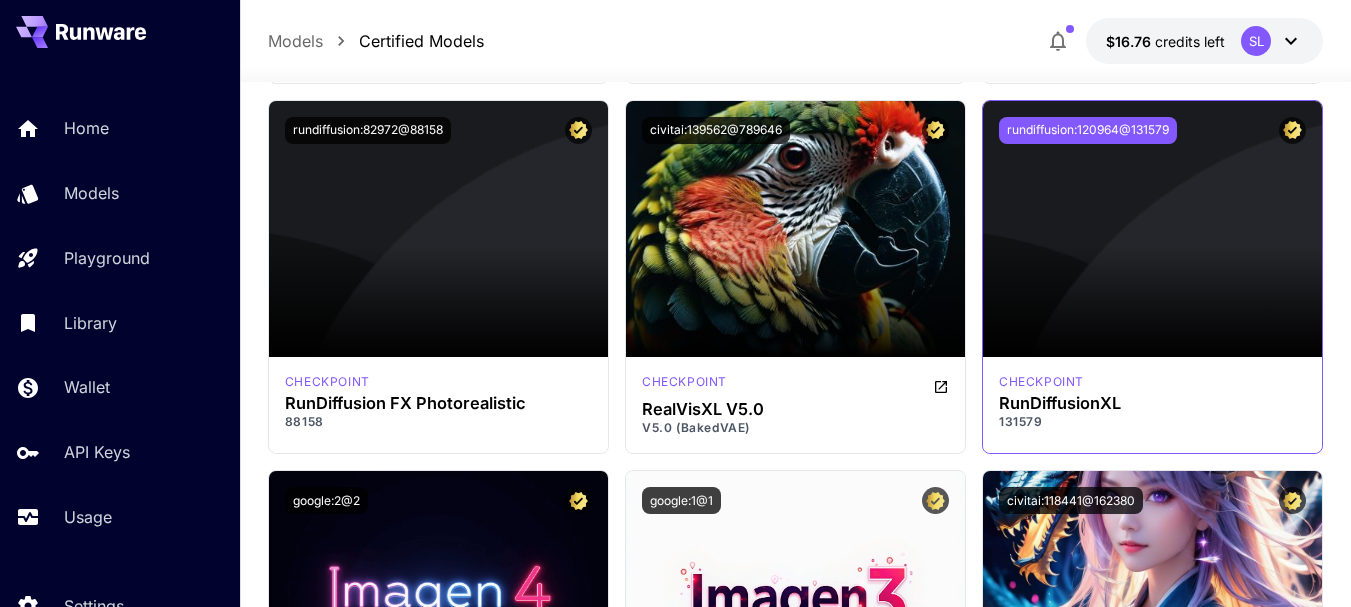 click on "rundiffusion:120964@131579" at bounding box center (1088, 130) 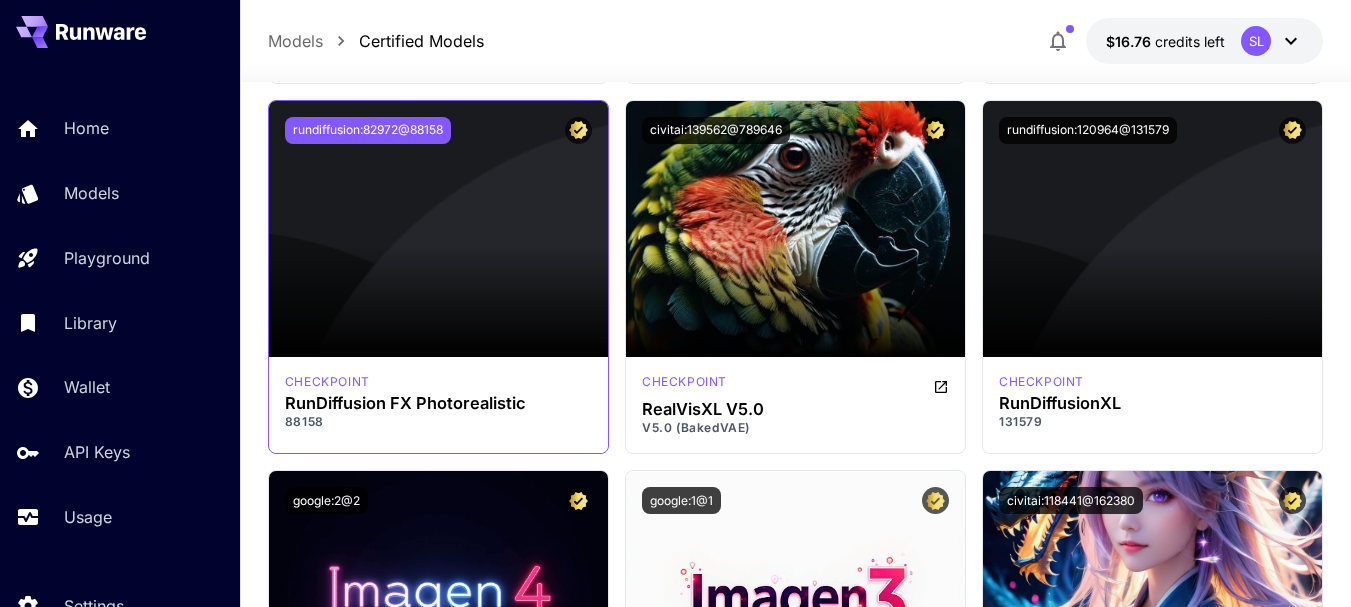 click on "rundiffusion:82972@88158" at bounding box center [368, 130] 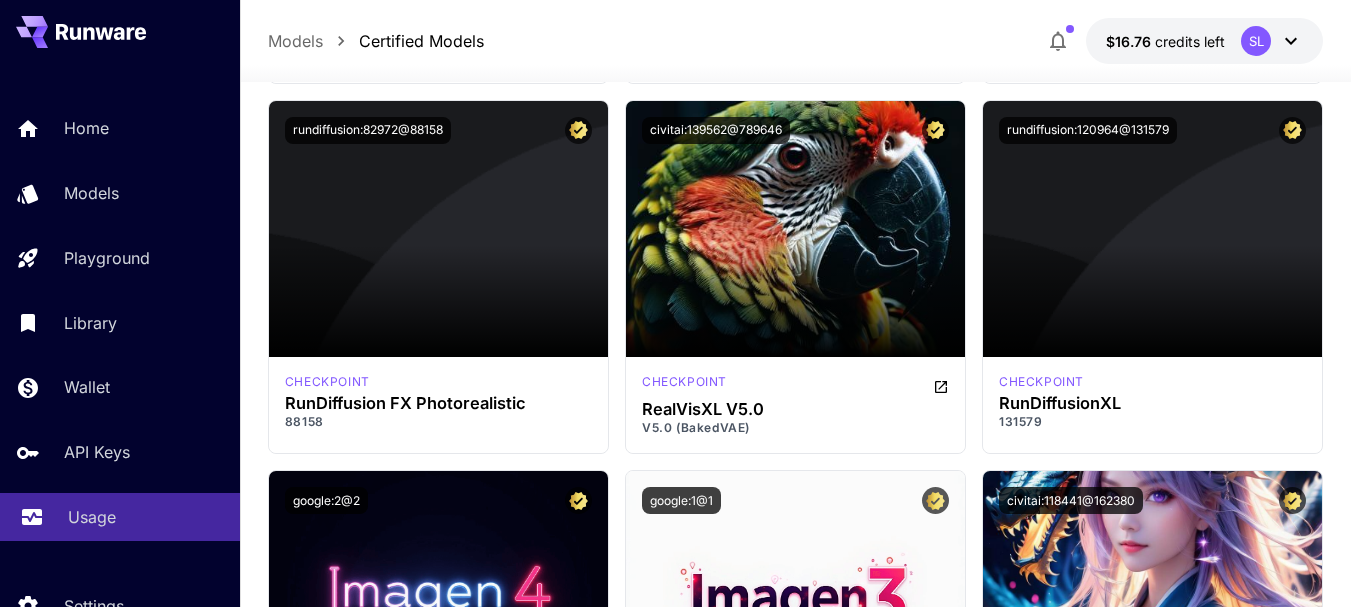 drag, startPoint x: 99, startPoint y: 371, endPoint x: 87, endPoint y: 506, distance: 135.53229 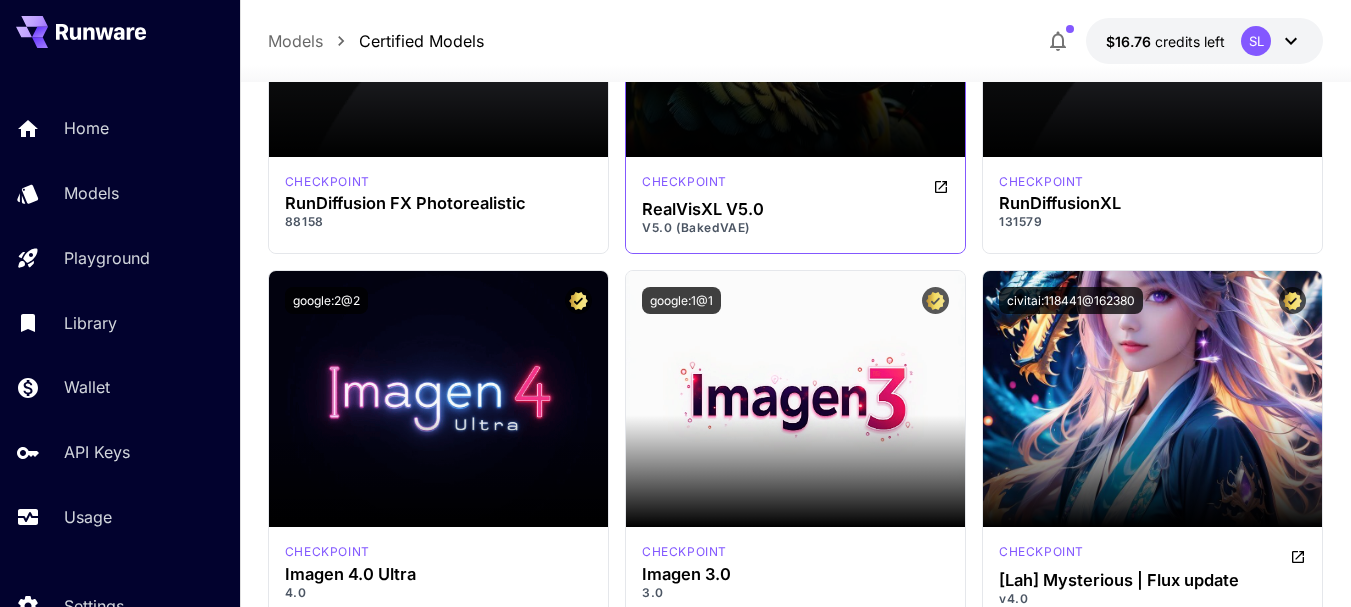 scroll, scrollTop: 7000, scrollLeft: 0, axis: vertical 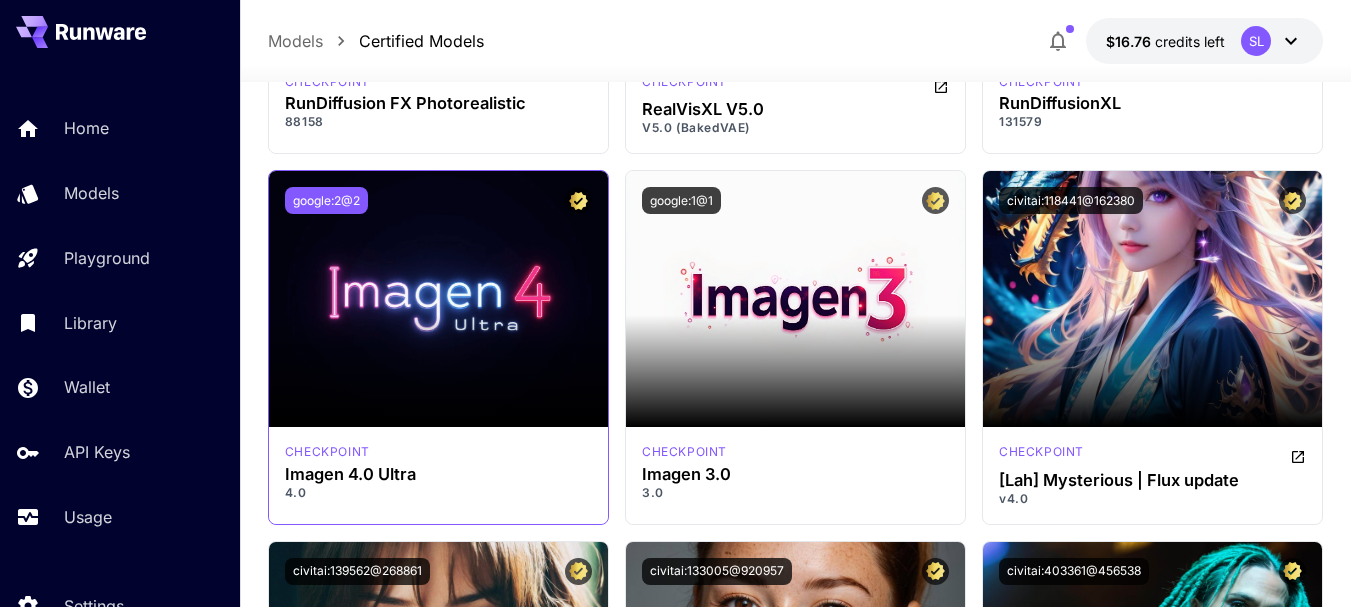click on "google:2@2" at bounding box center [326, 200] 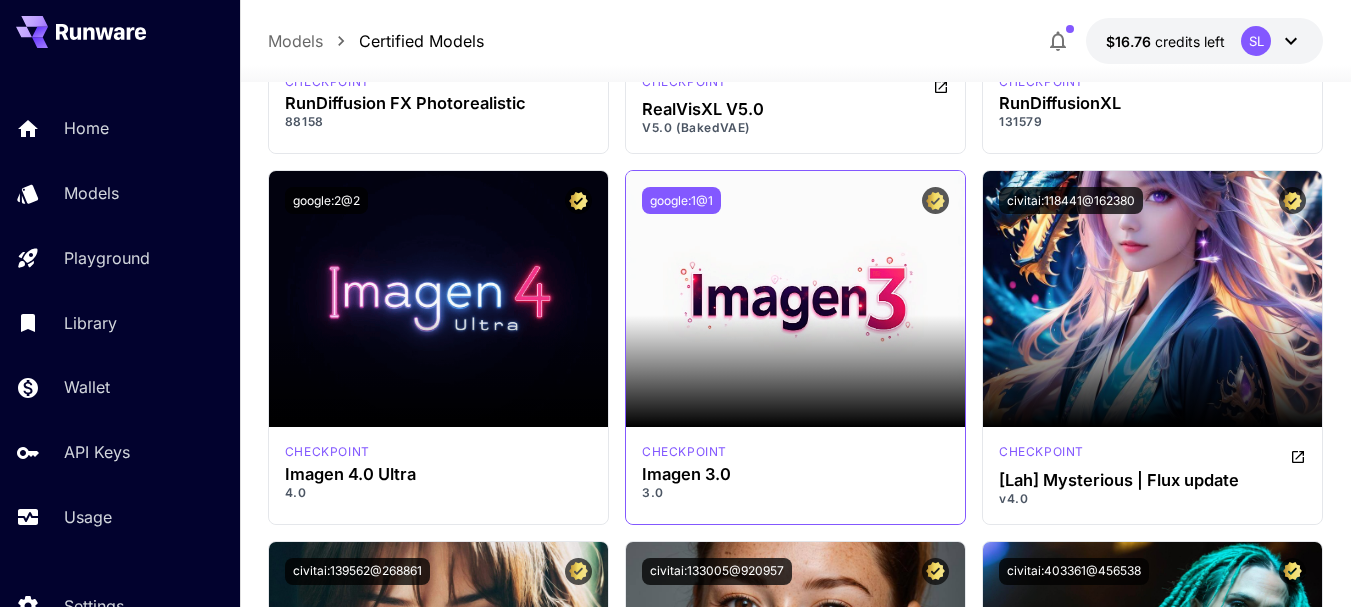 click on "google:1@1" at bounding box center [681, 200] 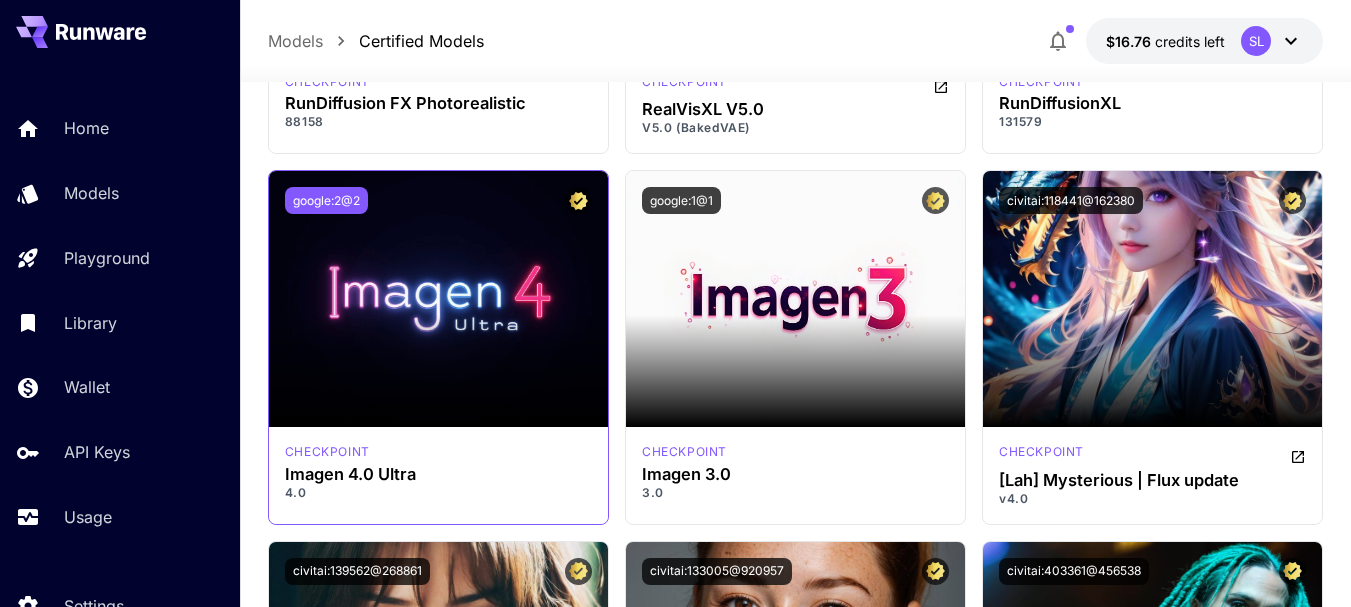 click on "google:2@2" at bounding box center [326, 200] 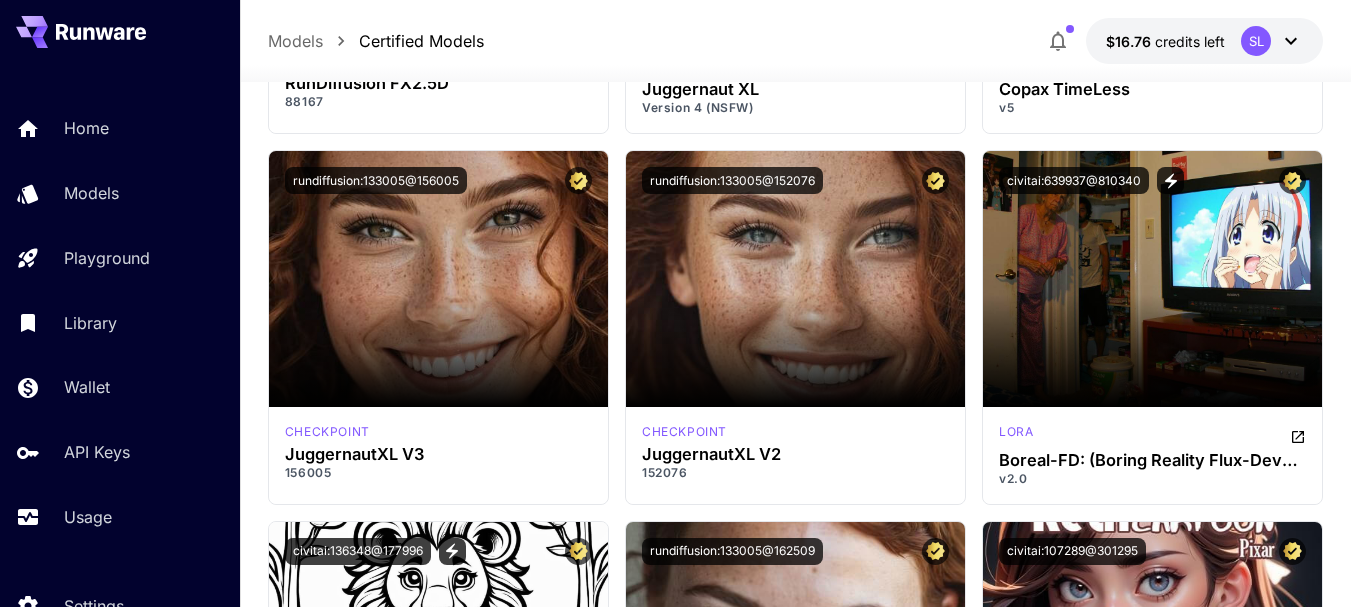 scroll, scrollTop: 8100, scrollLeft: 0, axis: vertical 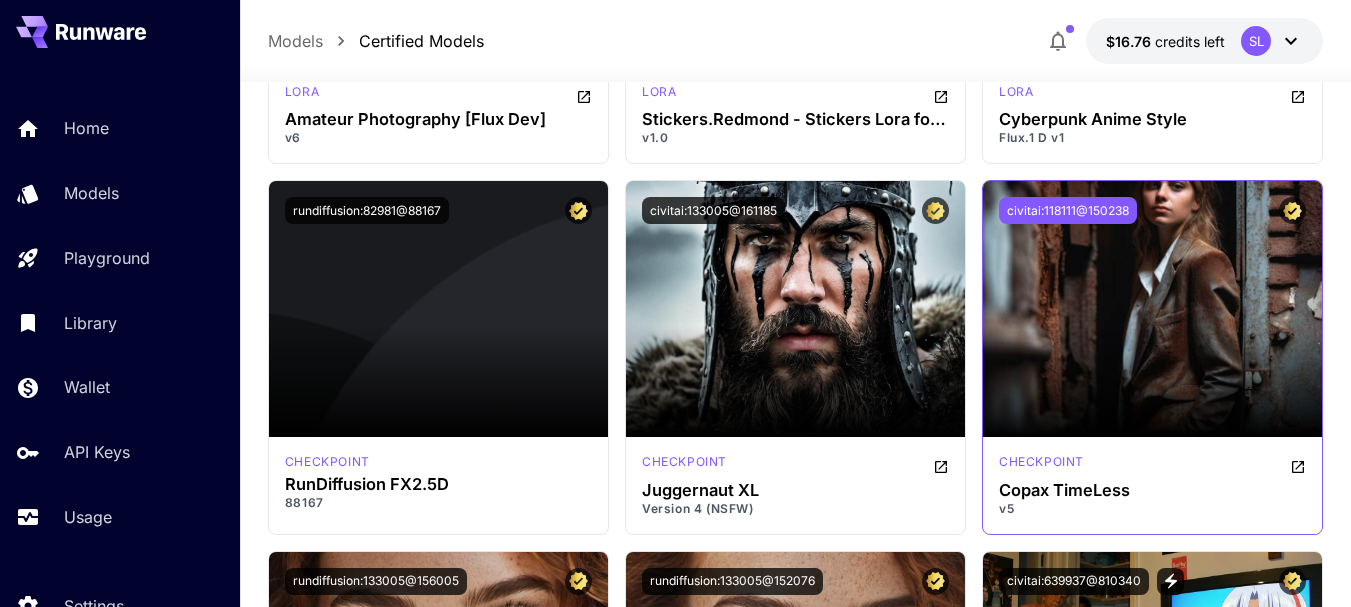 click on "civitai:118111@150238" at bounding box center (1068, 210) 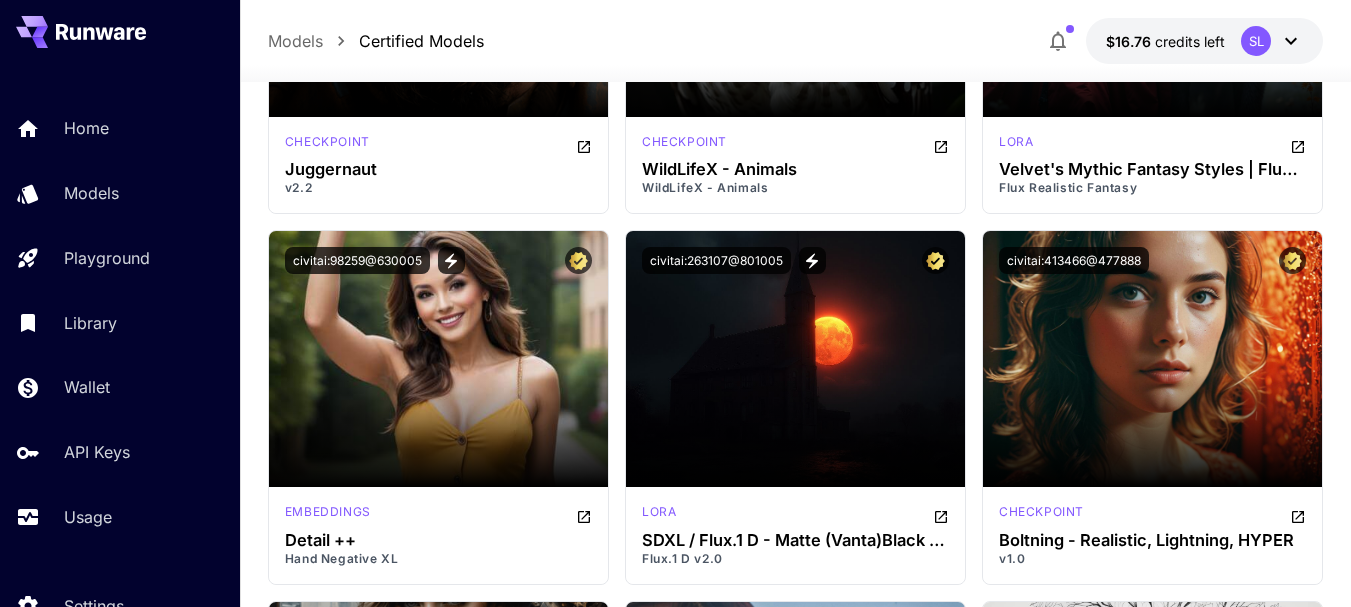 scroll, scrollTop: 10200, scrollLeft: 0, axis: vertical 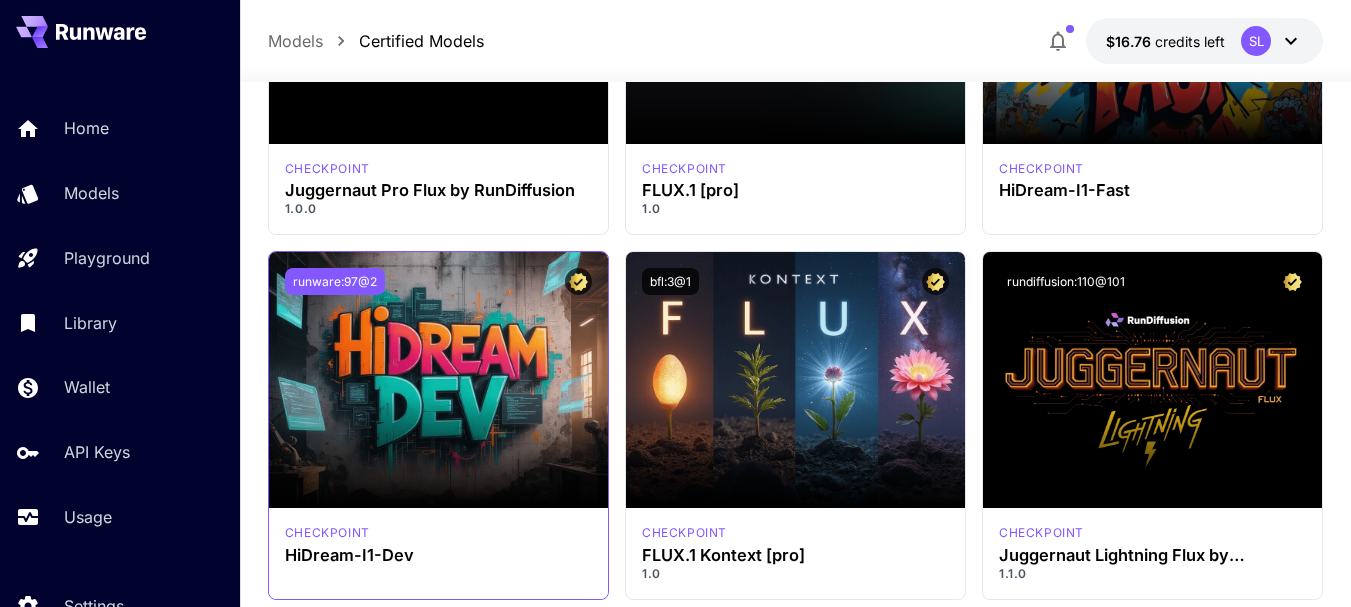 click on "runware:97@2" at bounding box center (335, 281) 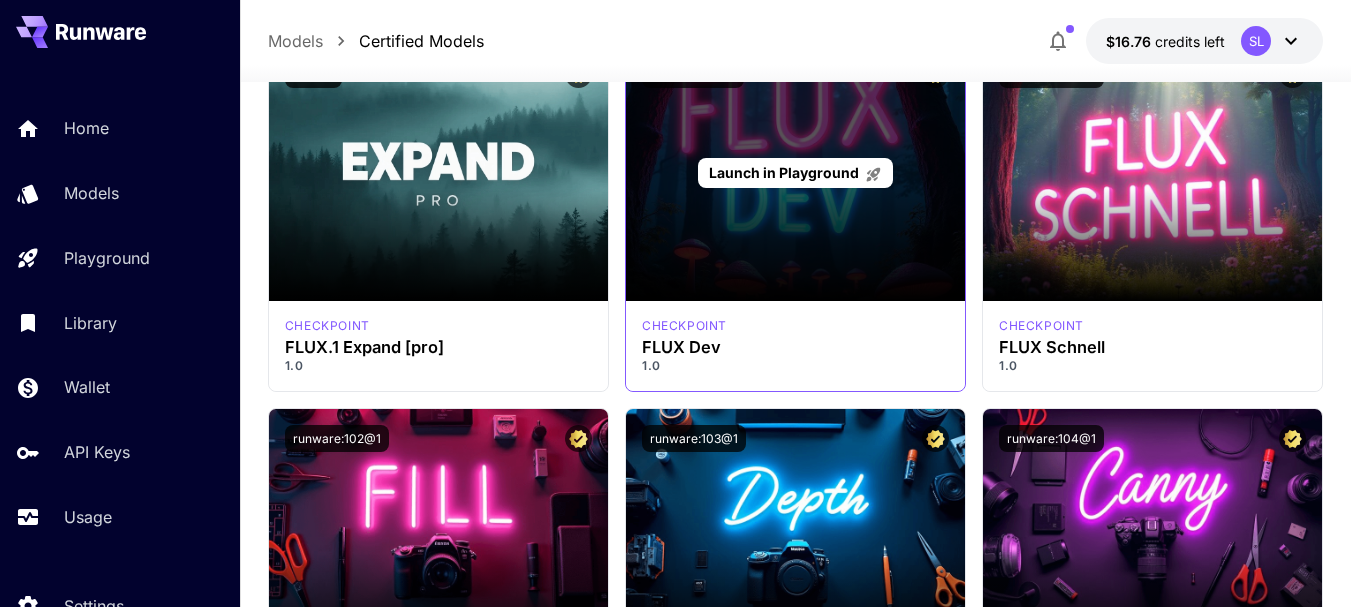 scroll, scrollTop: 1400, scrollLeft: 0, axis: vertical 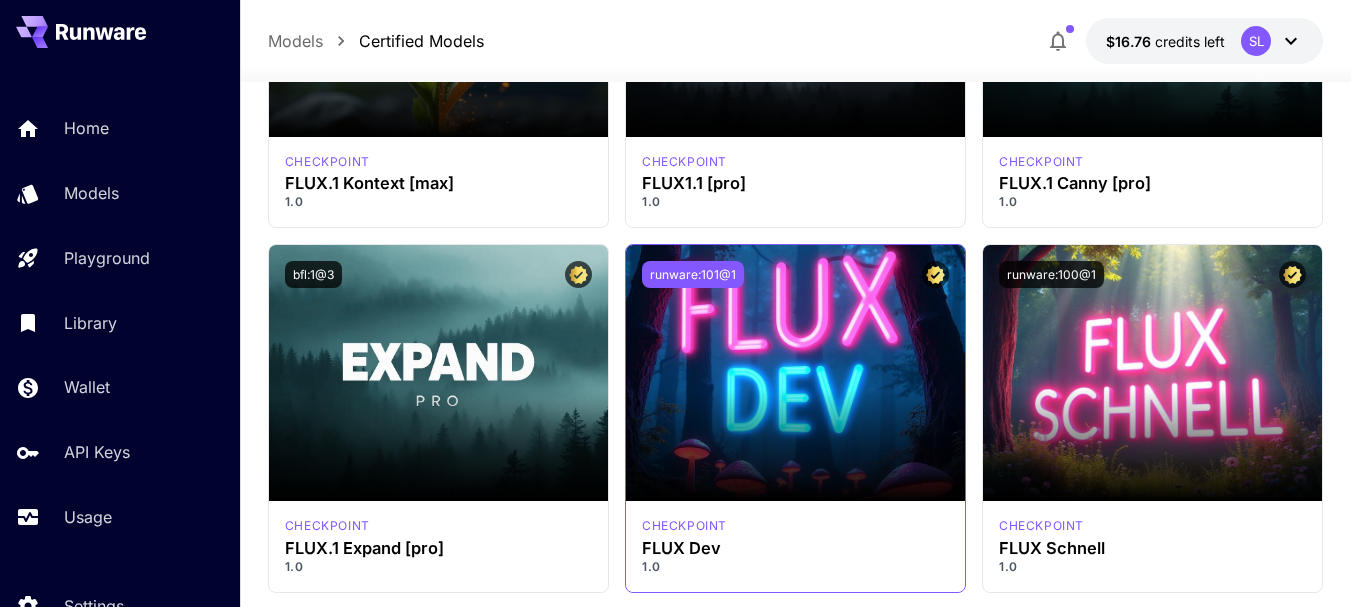 click on "runware:101@1" at bounding box center [693, 274] 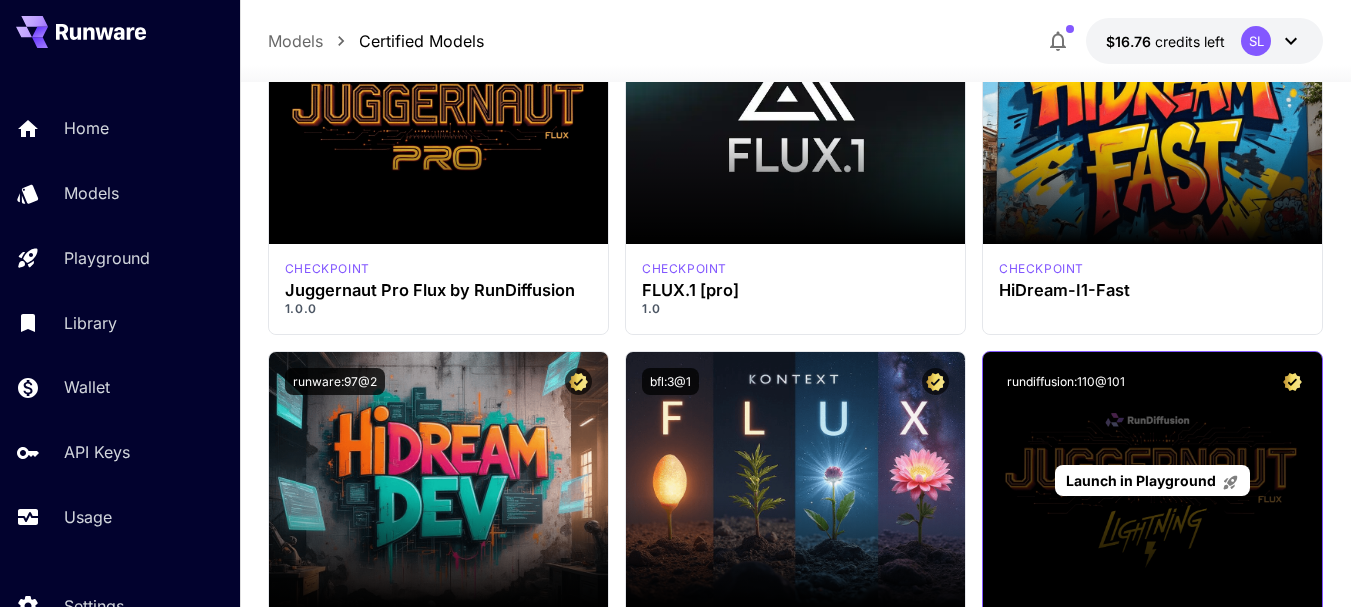 scroll, scrollTop: 300, scrollLeft: 0, axis: vertical 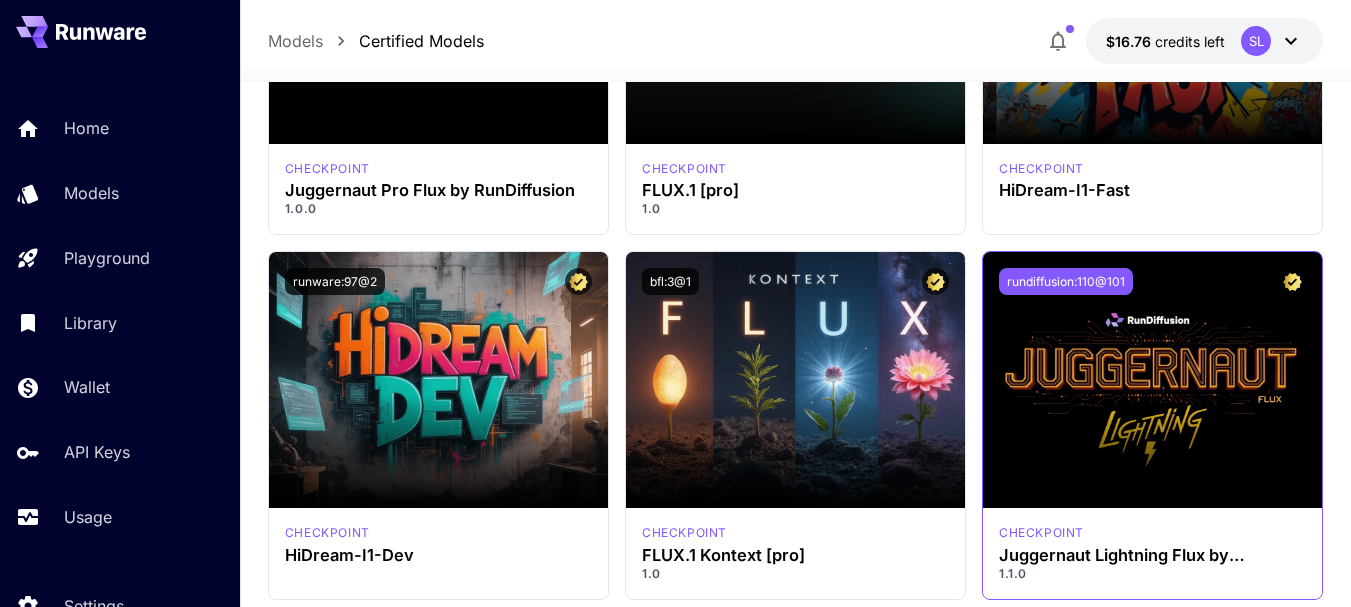 click on "rundiffusion:110@101" at bounding box center [1066, 281] 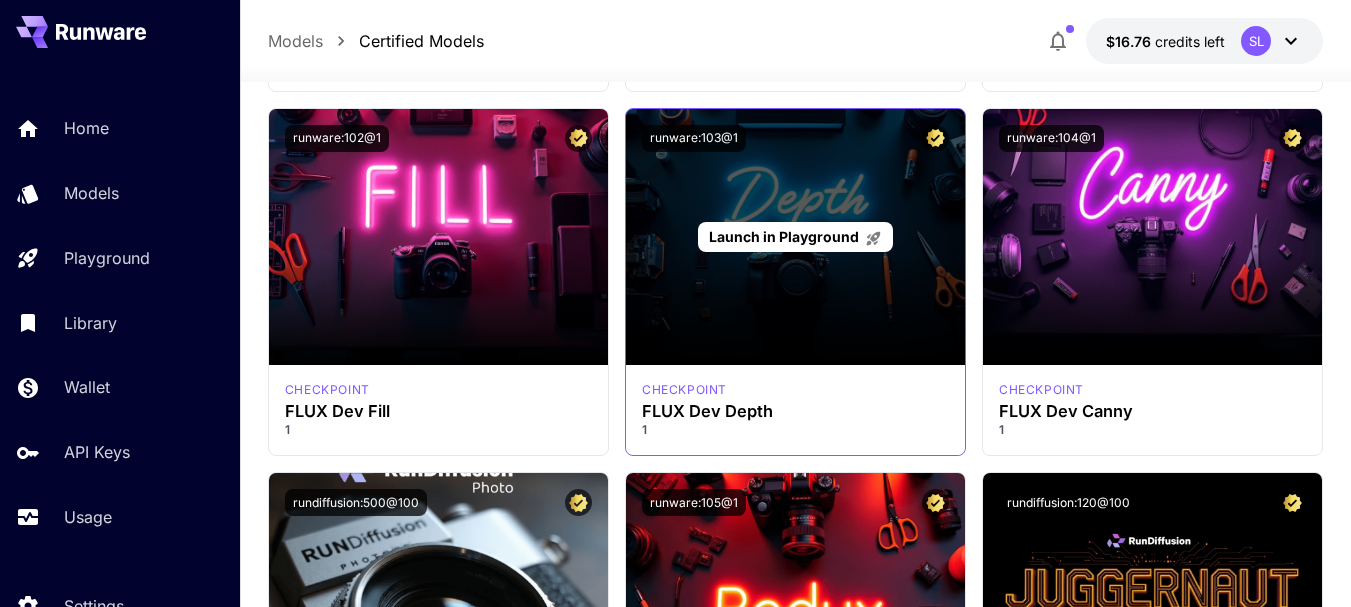 scroll, scrollTop: 2300, scrollLeft: 0, axis: vertical 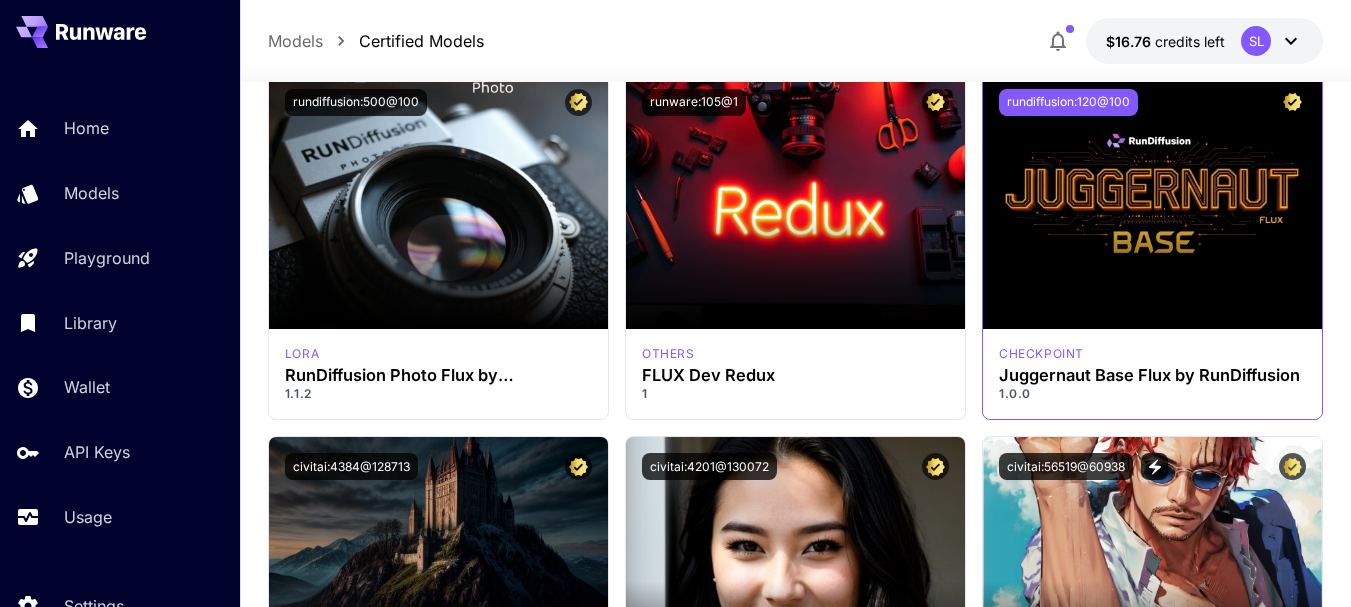 click on "rundiffusion:120@100" at bounding box center (1068, 102) 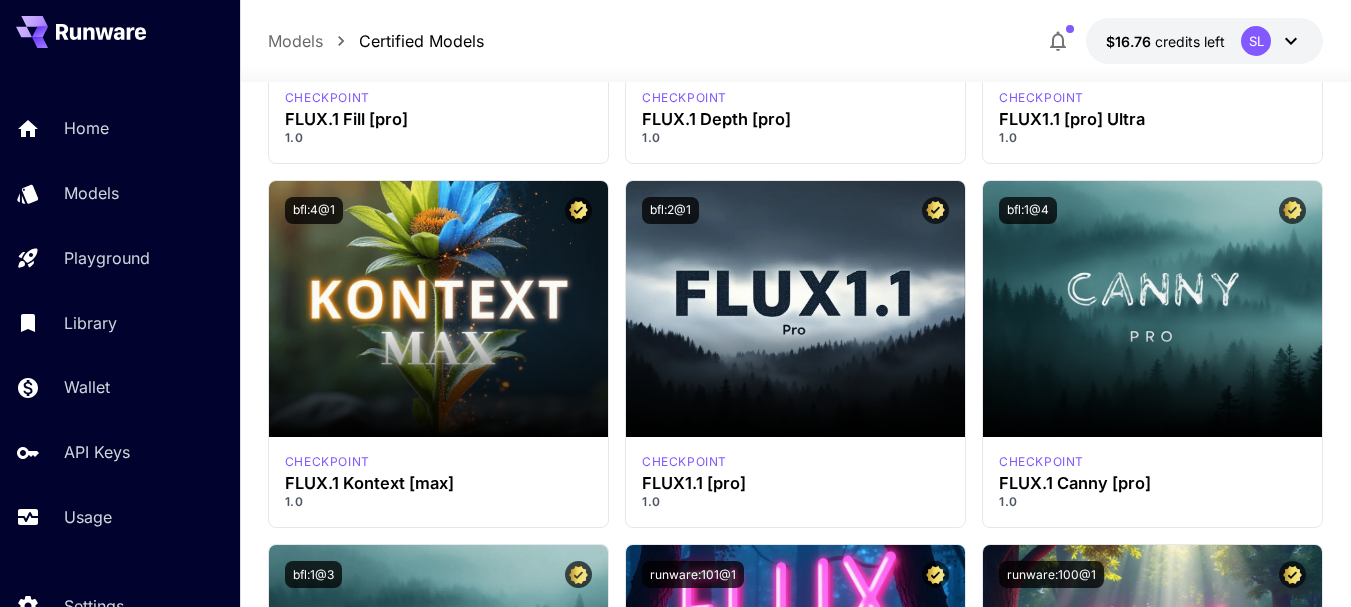 scroll, scrollTop: 800, scrollLeft: 0, axis: vertical 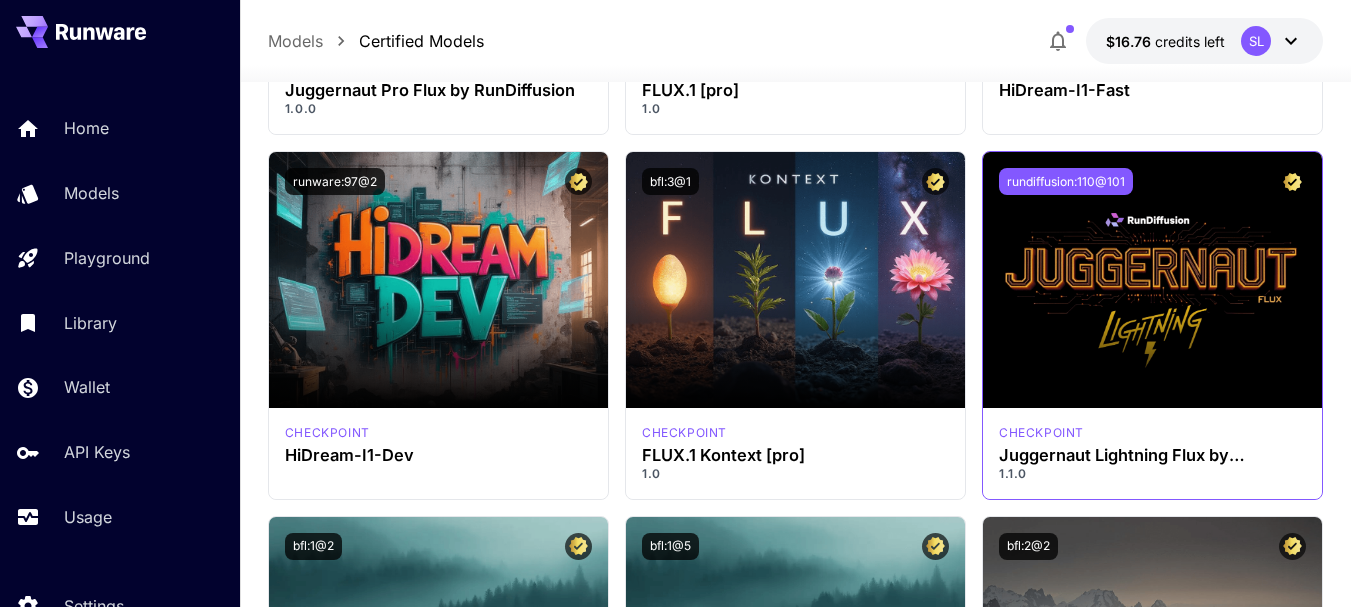click on "rundiffusion:110@101" at bounding box center (1066, 181) 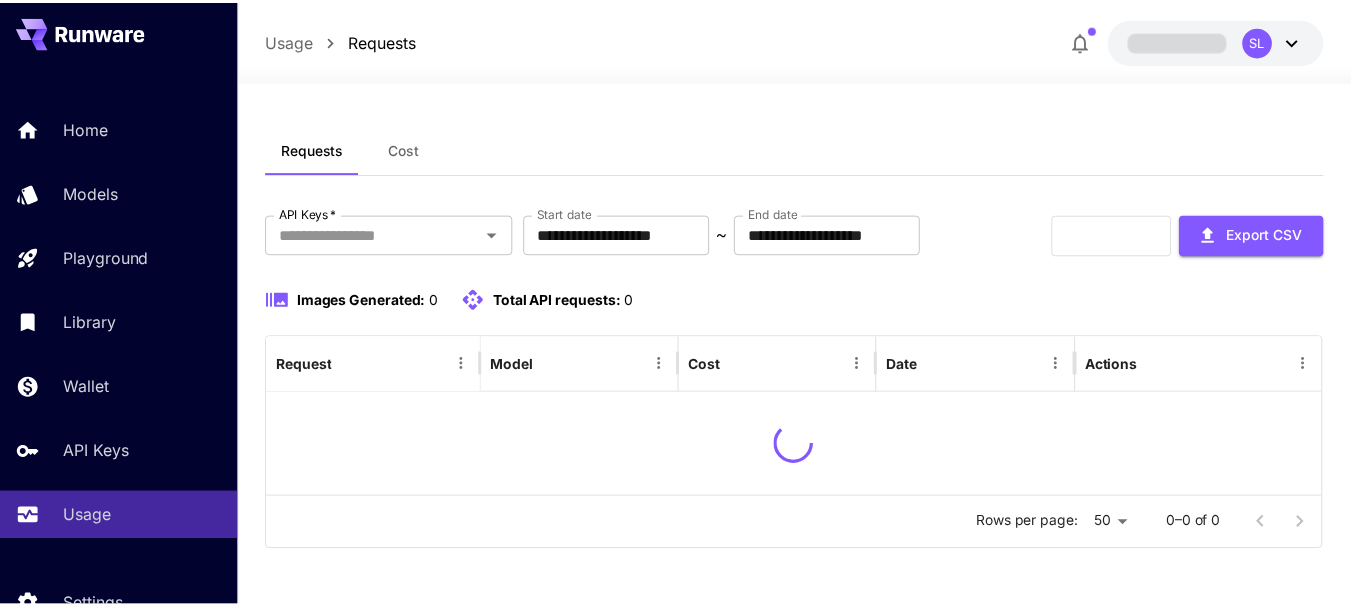 scroll, scrollTop: 0, scrollLeft: 0, axis: both 